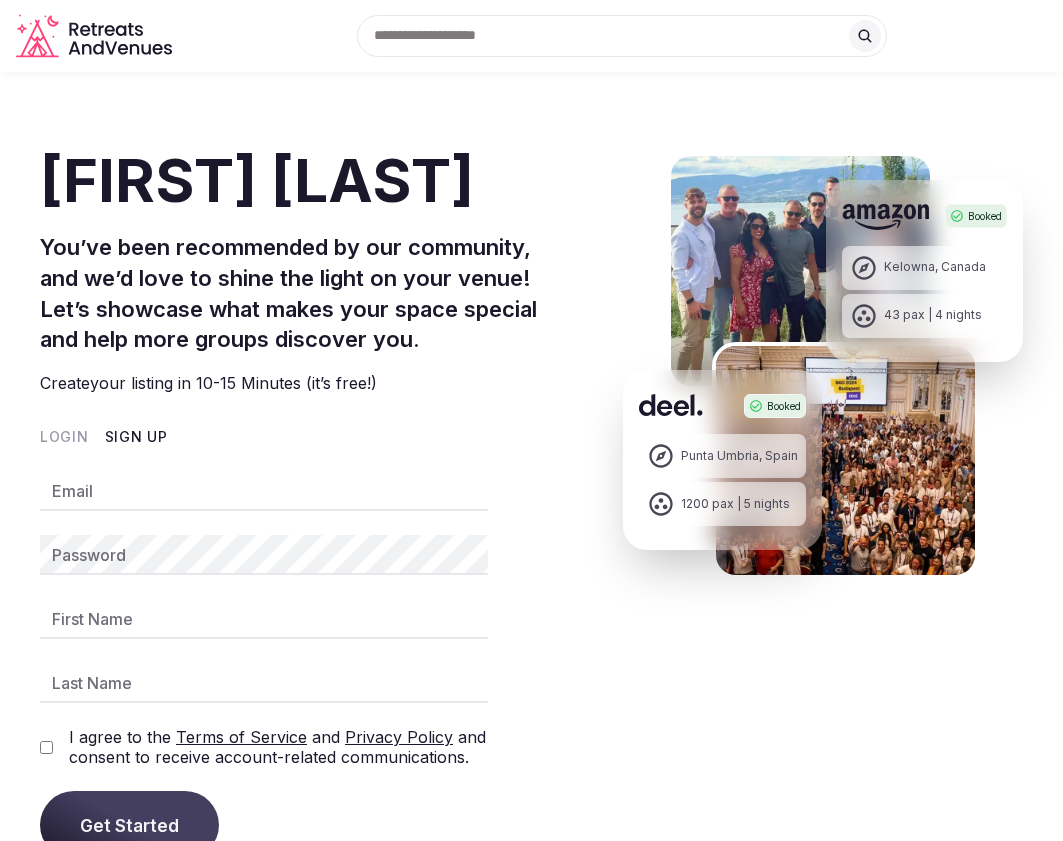 scroll, scrollTop: 300, scrollLeft: 0, axis: vertical 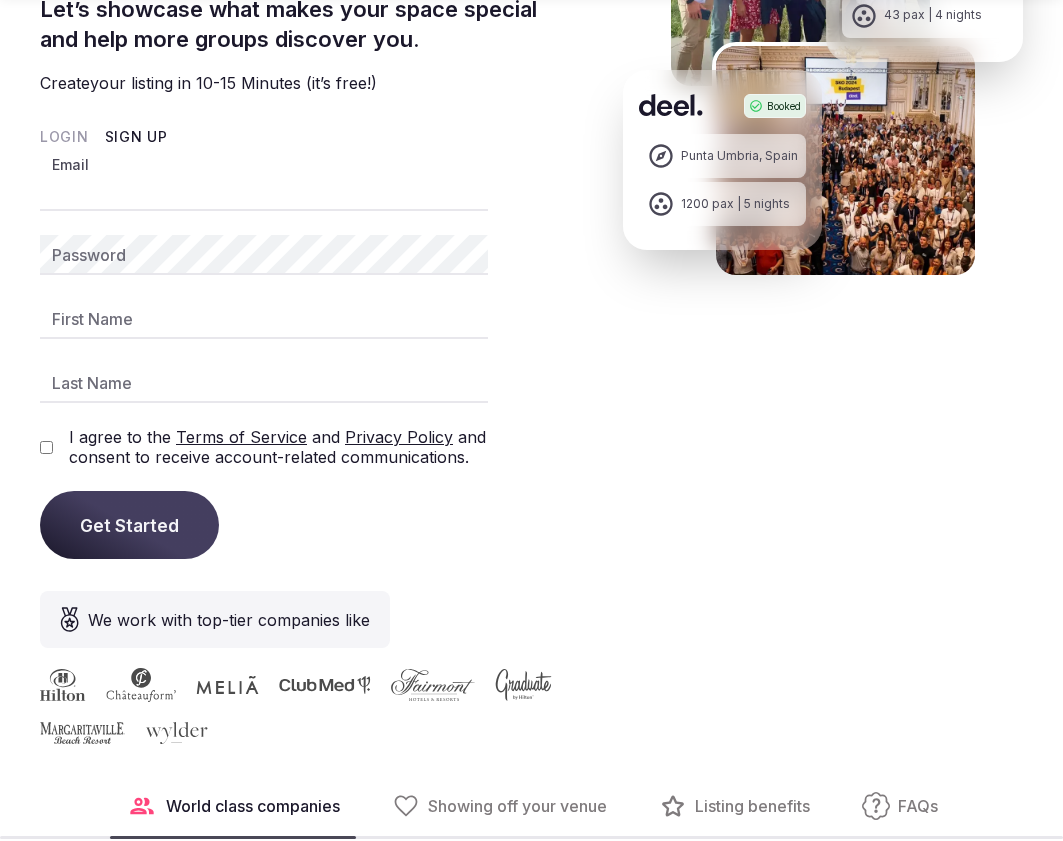 click on "Email" at bounding box center (264, 191) 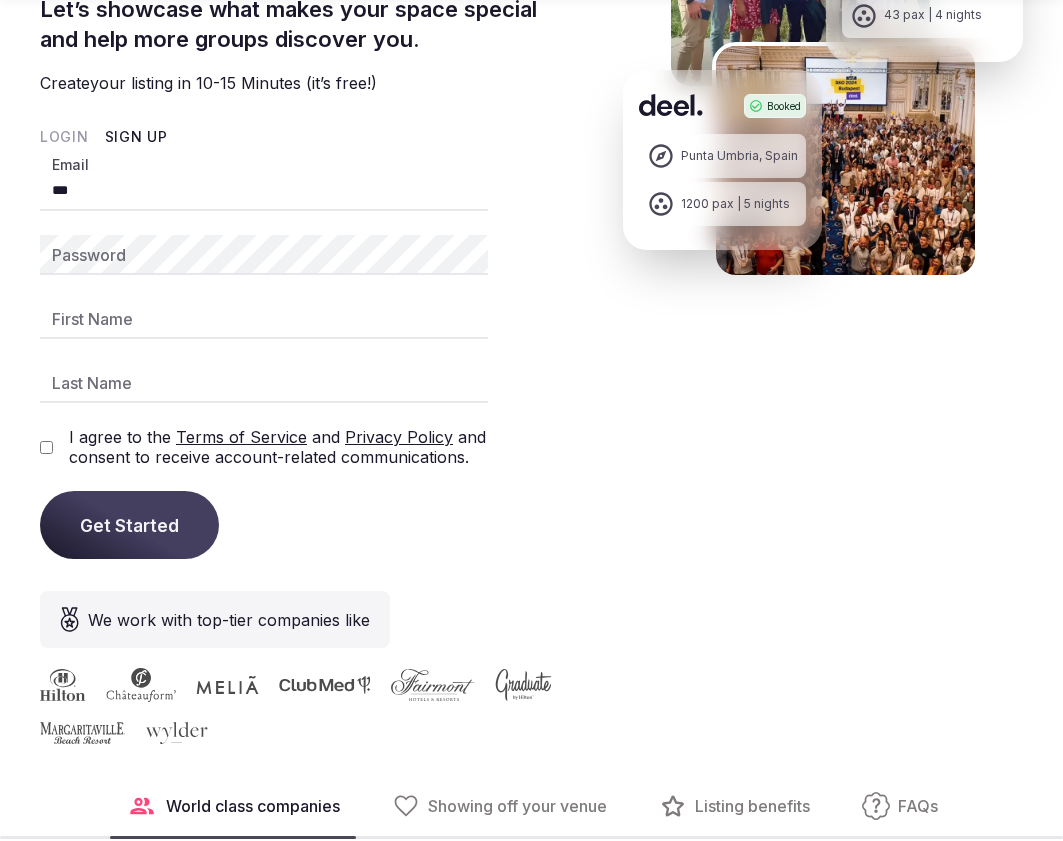type on "**********" 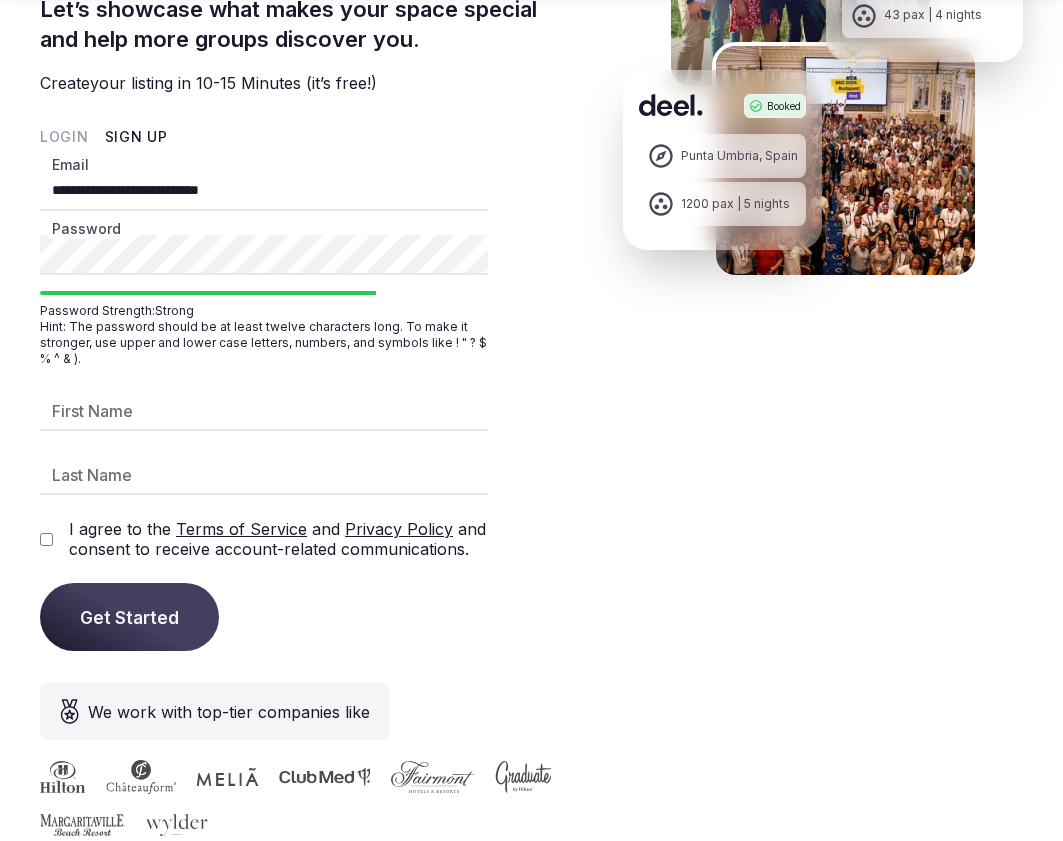 click on "First Name" at bounding box center (264, 411) 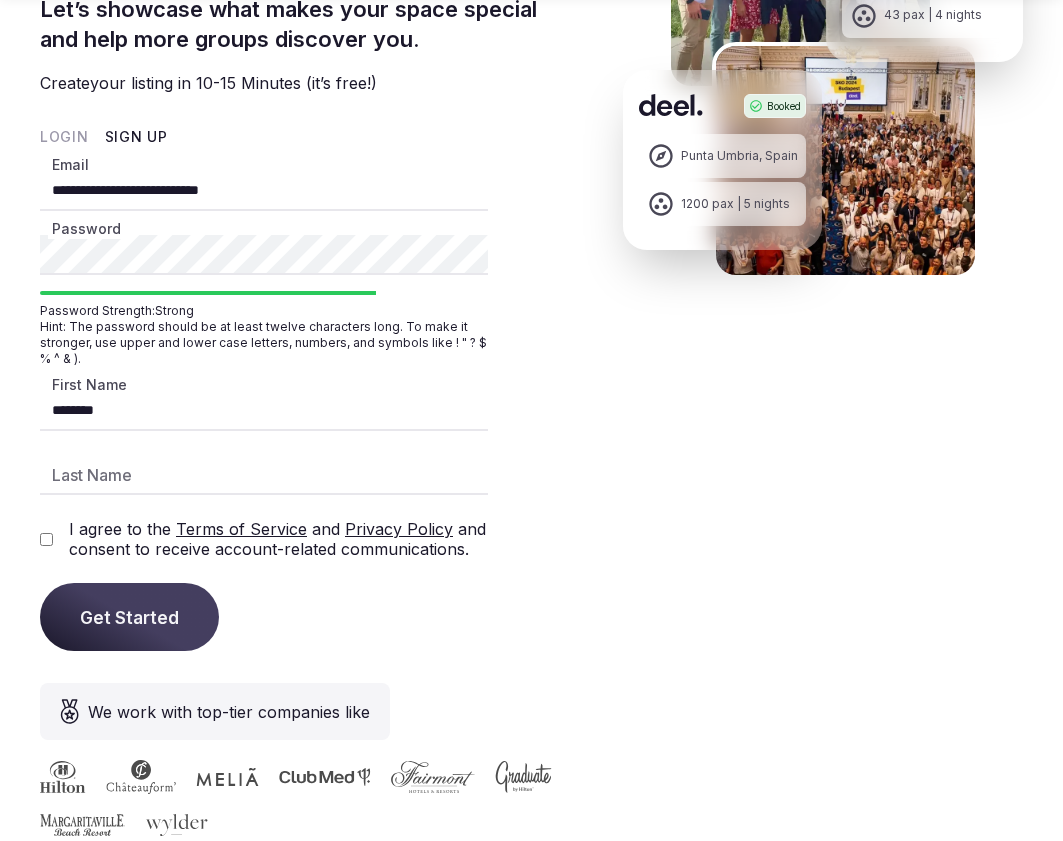 type on "********" 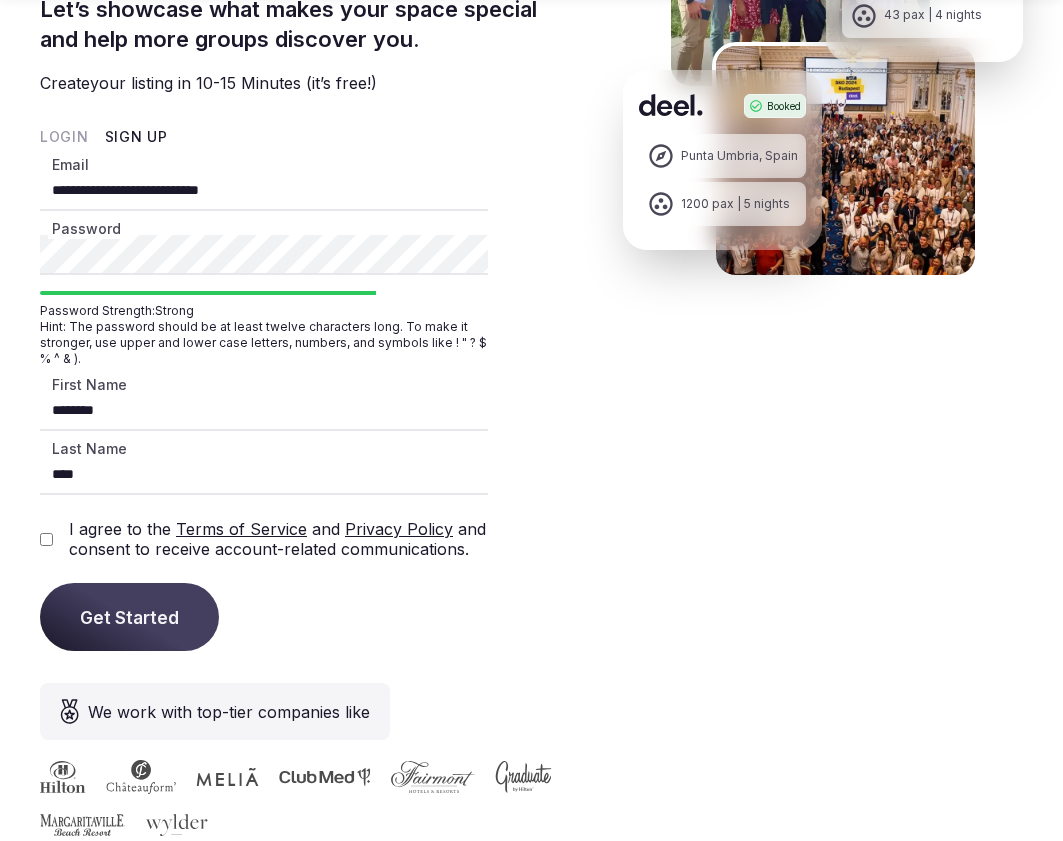 type on "****" 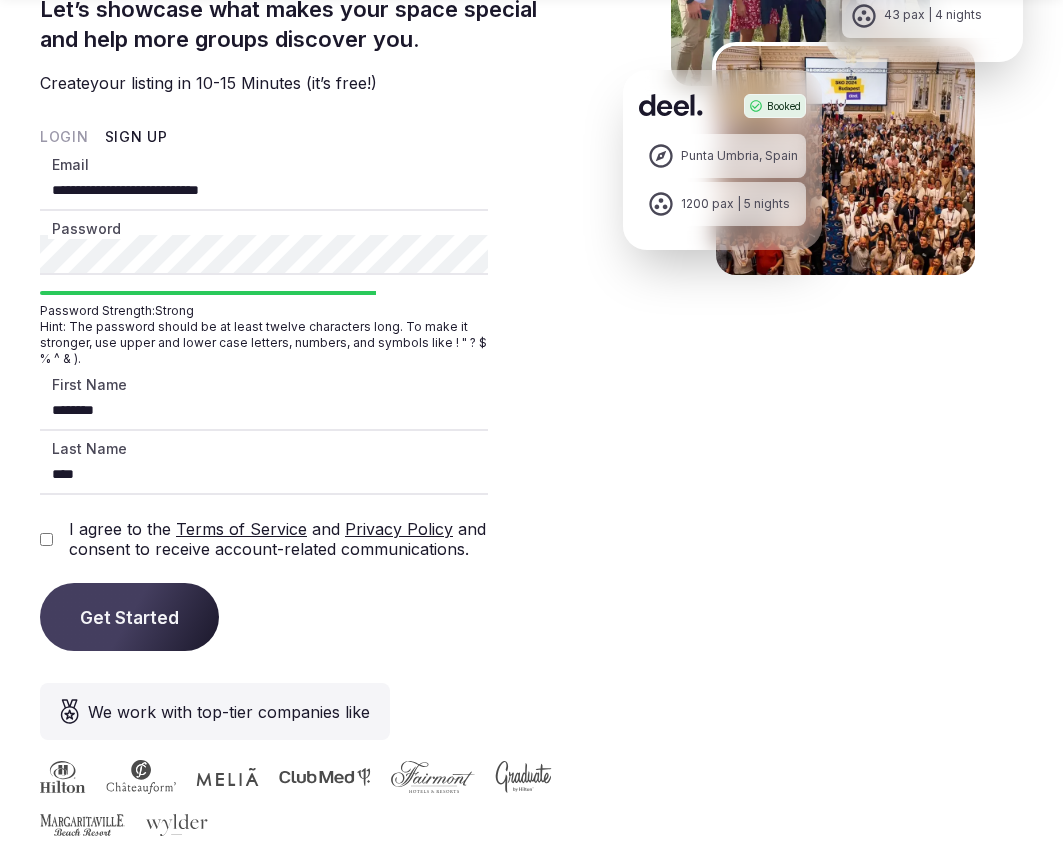 click on "Get Started" at bounding box center [129, 617] 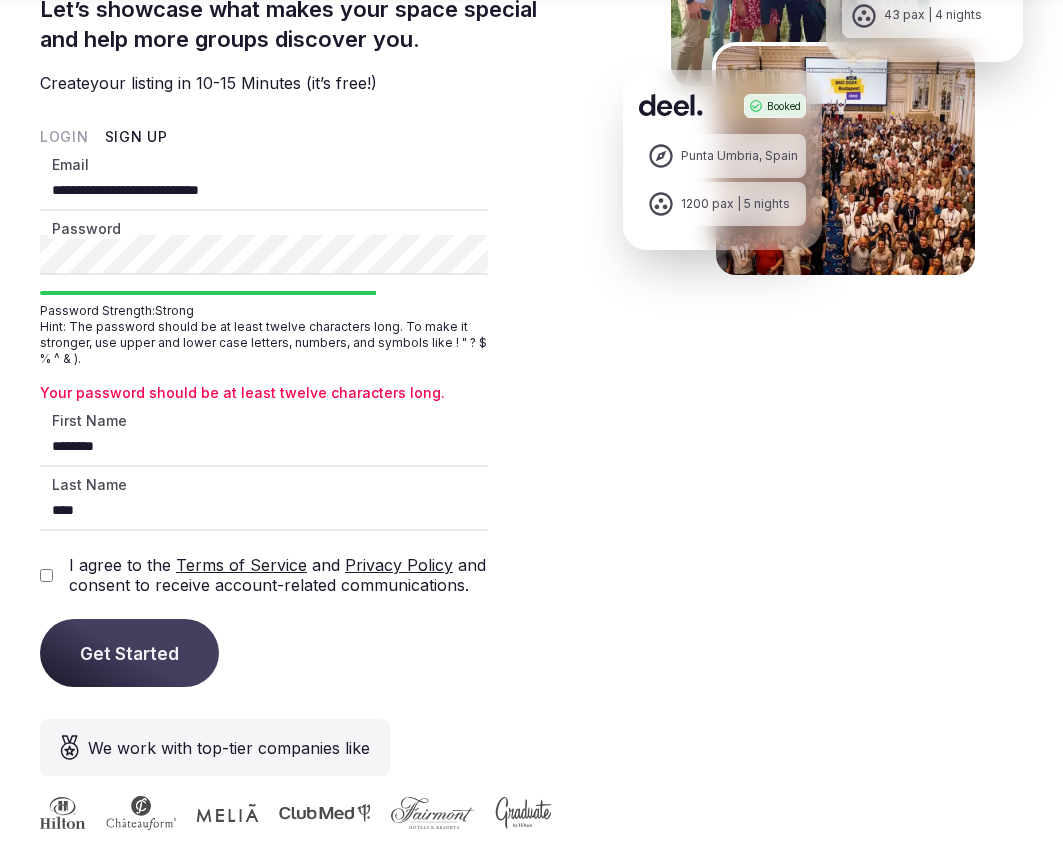click on "**********" at bounding box center (531, 120) 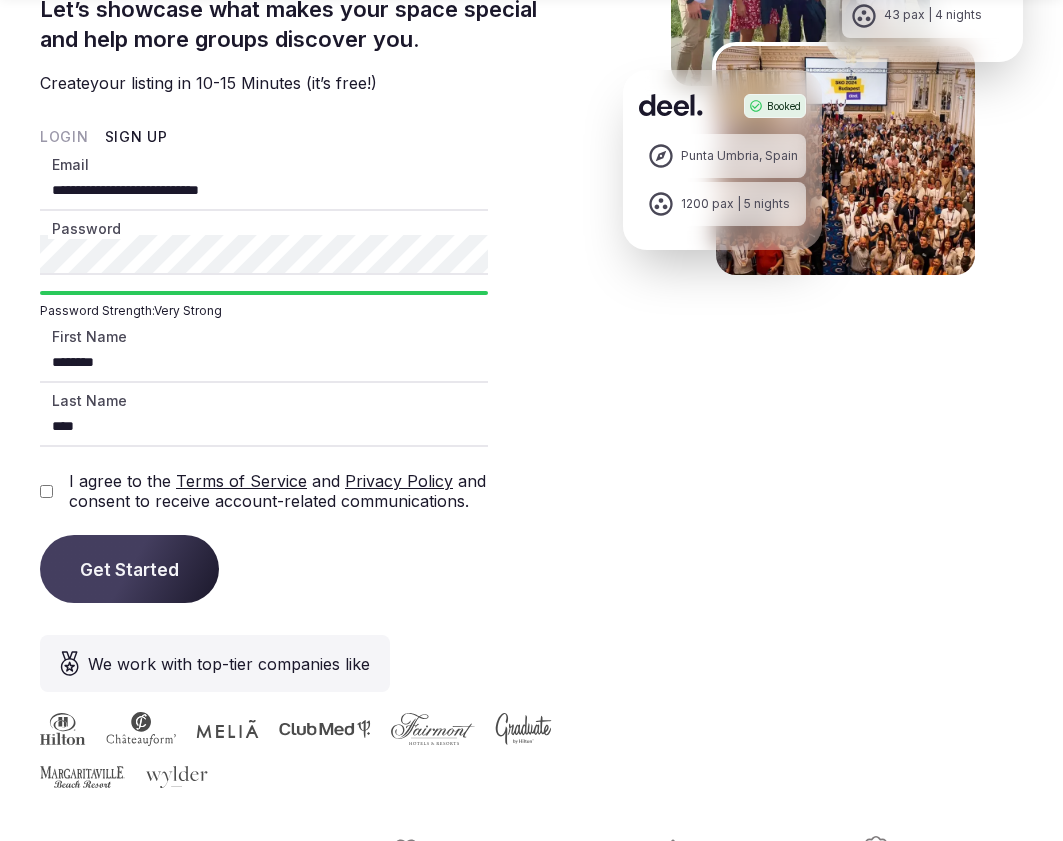 click on "Get Started" at bounding box center (129, 569) 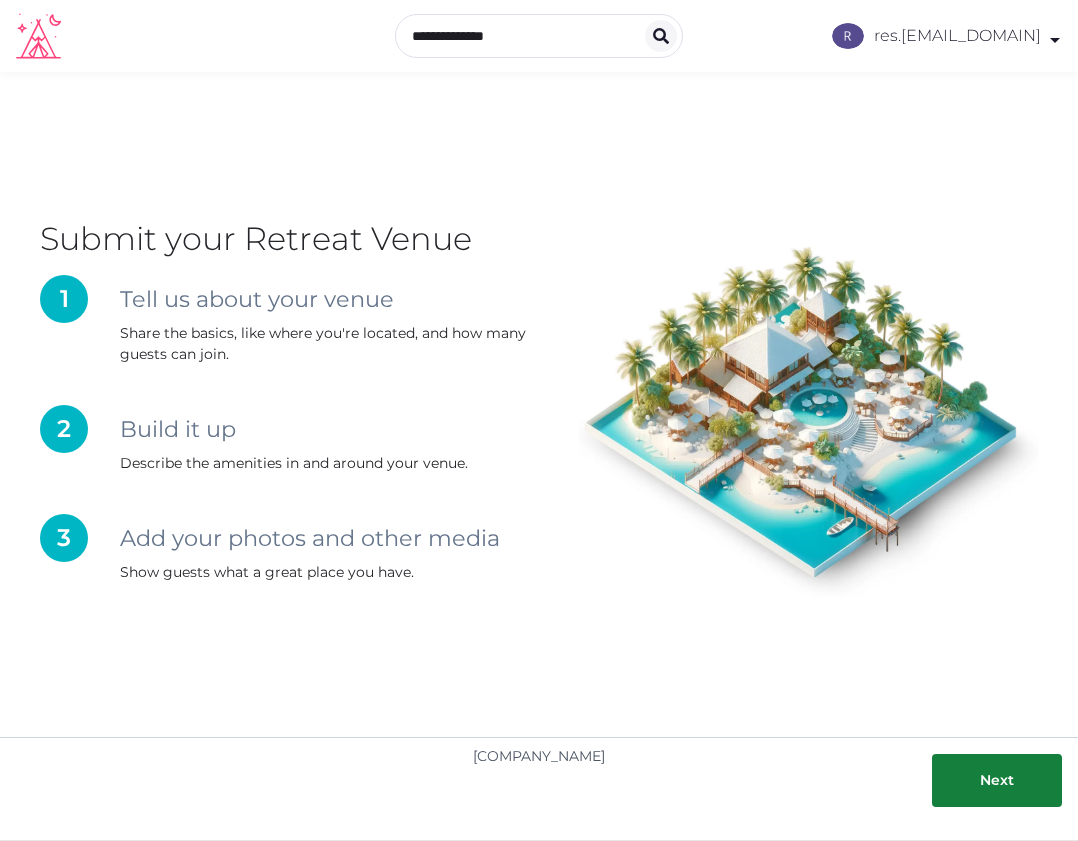 scroll, scrollTop: 0, scrollLeft: 0, axis: both 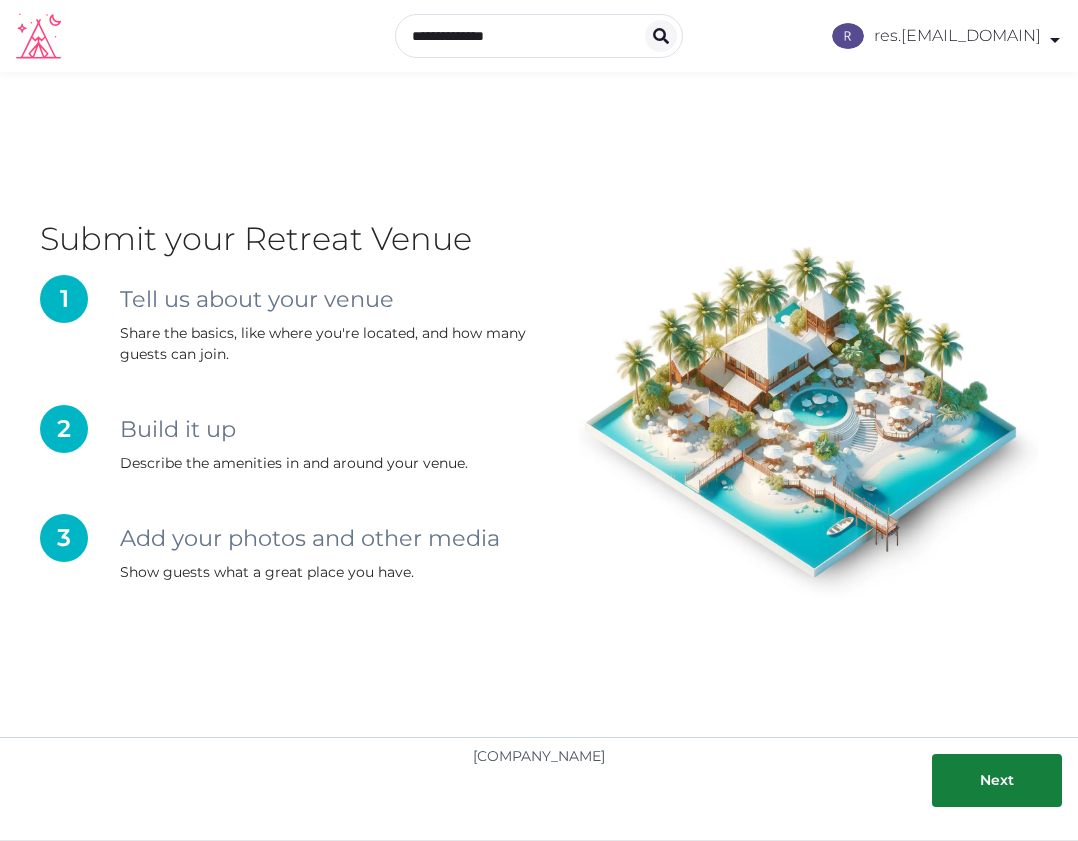 click on "Share the basics, like where you're located, and how many guests can join." at bounding box center (329, 344) 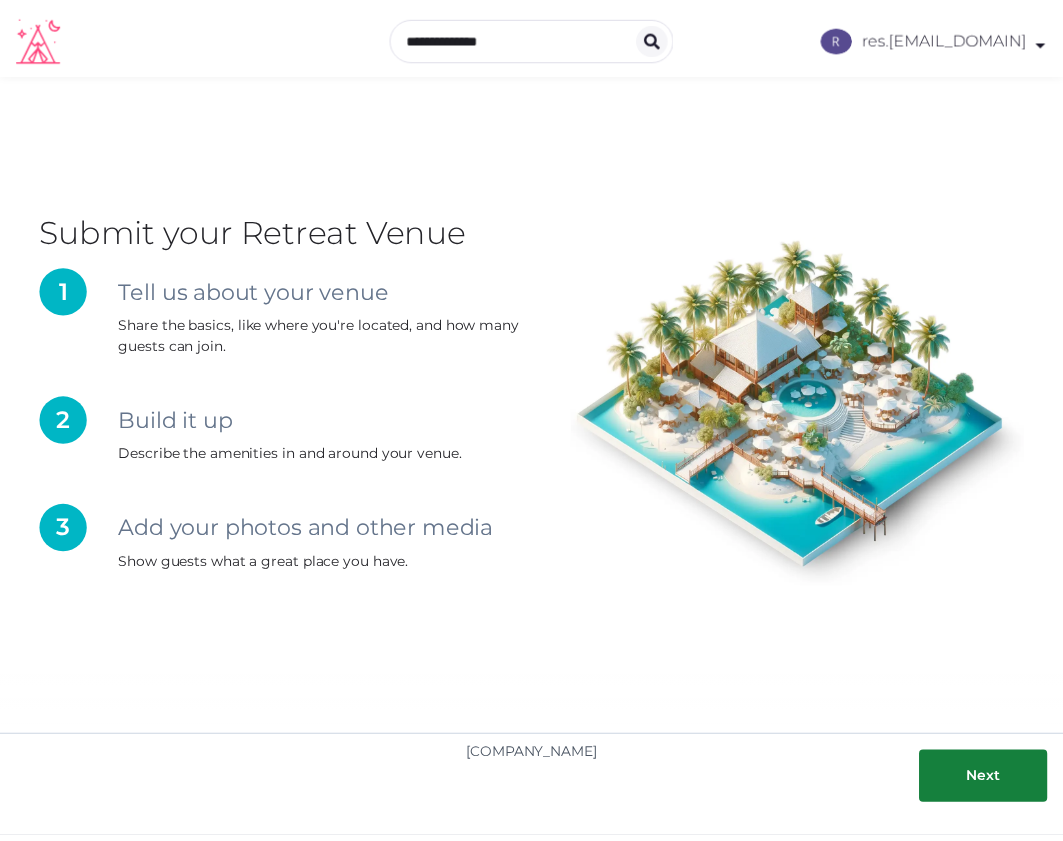 scroll, scrollTop: 0, scrollLeft: 0, axis: both 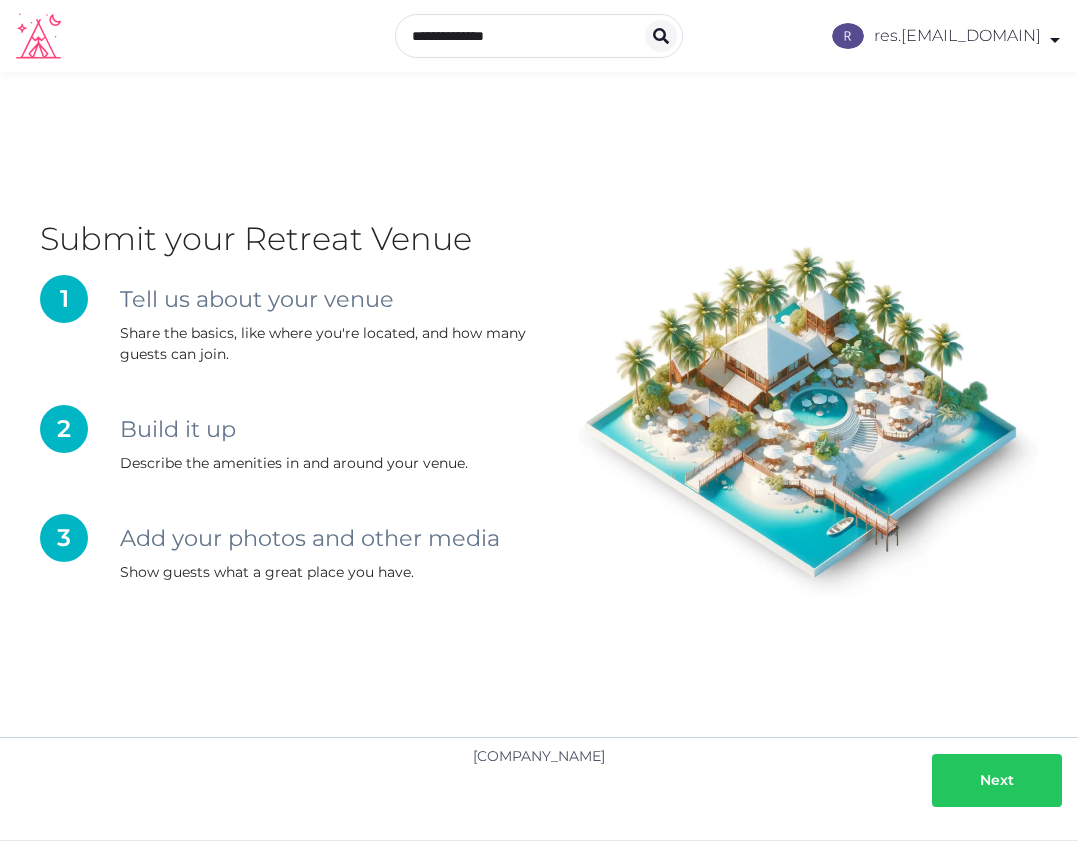 click at bounding box center [960, 780] 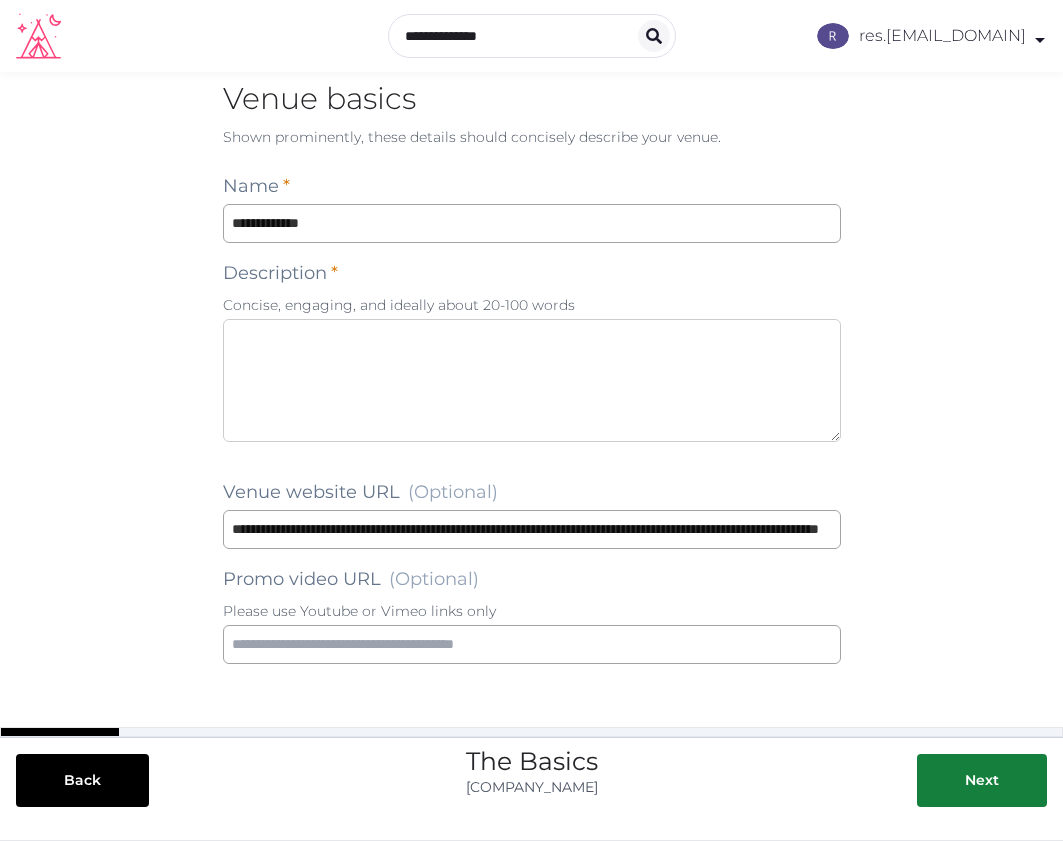 click at bounding box center [532, 380] 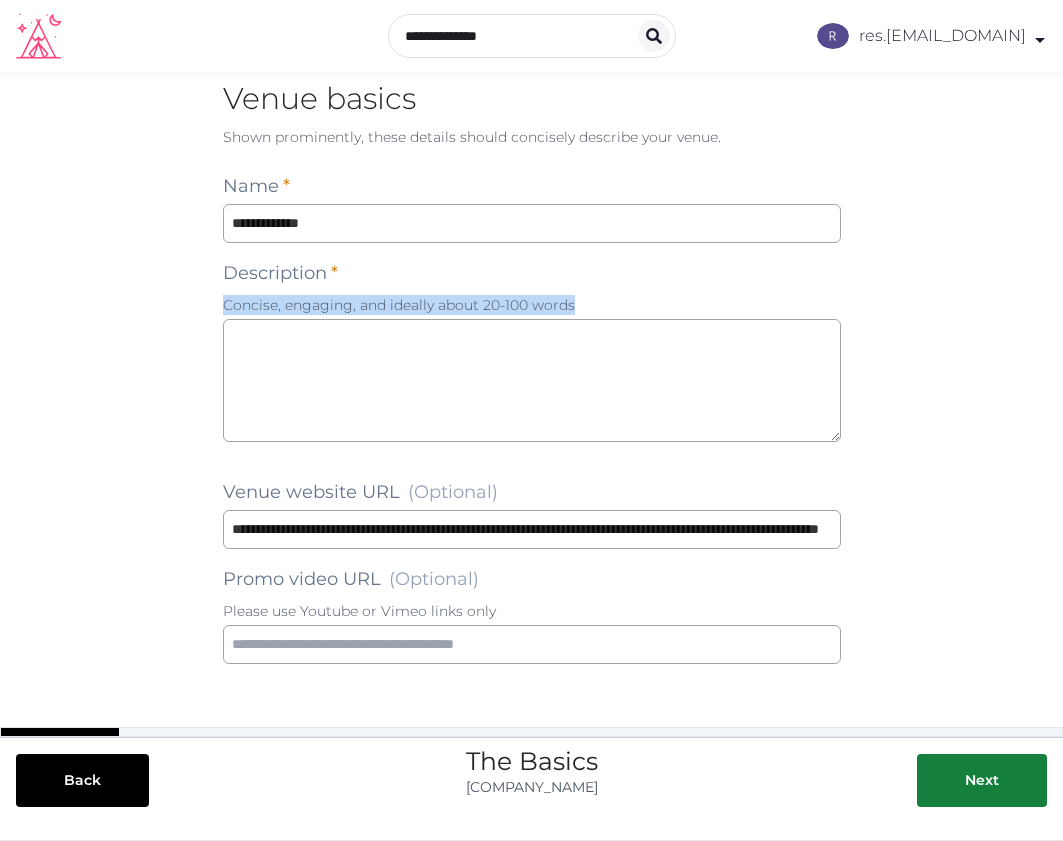 drag, startPoint x: 224, startPoint y: 300, endPoint x: 599, endPoint y: 306, distance: 375.048 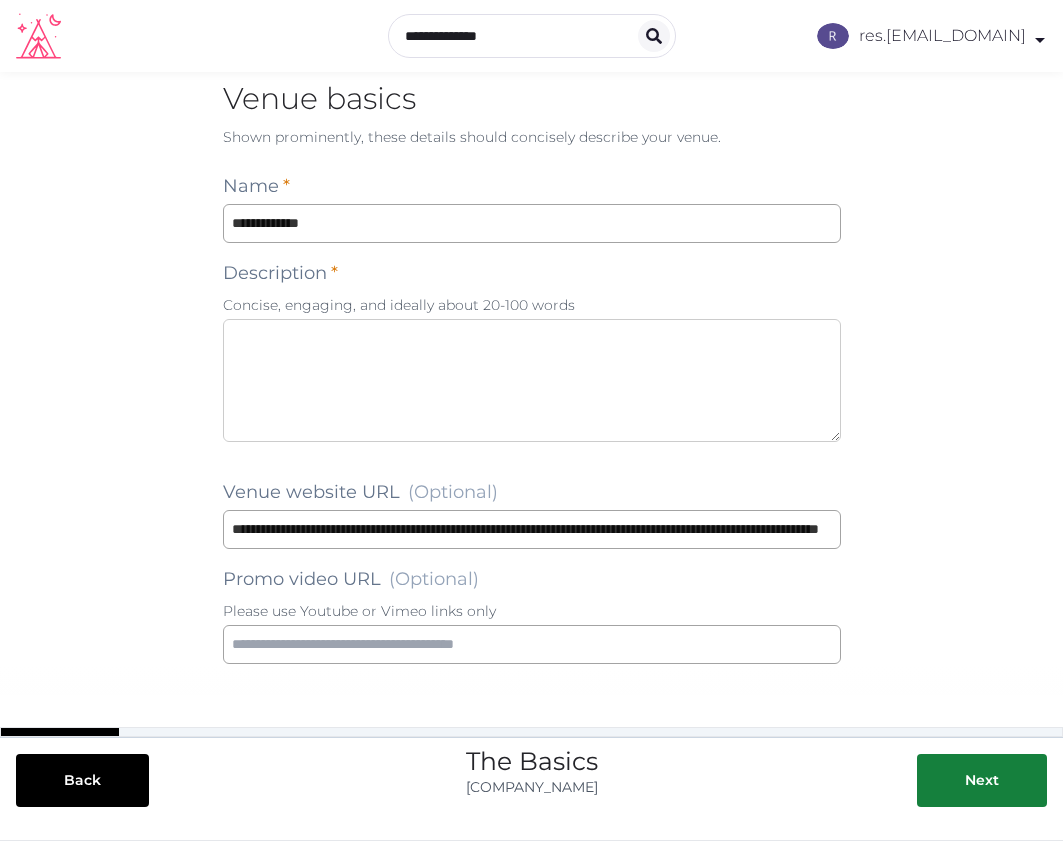 click at bounding box center [532, 380] 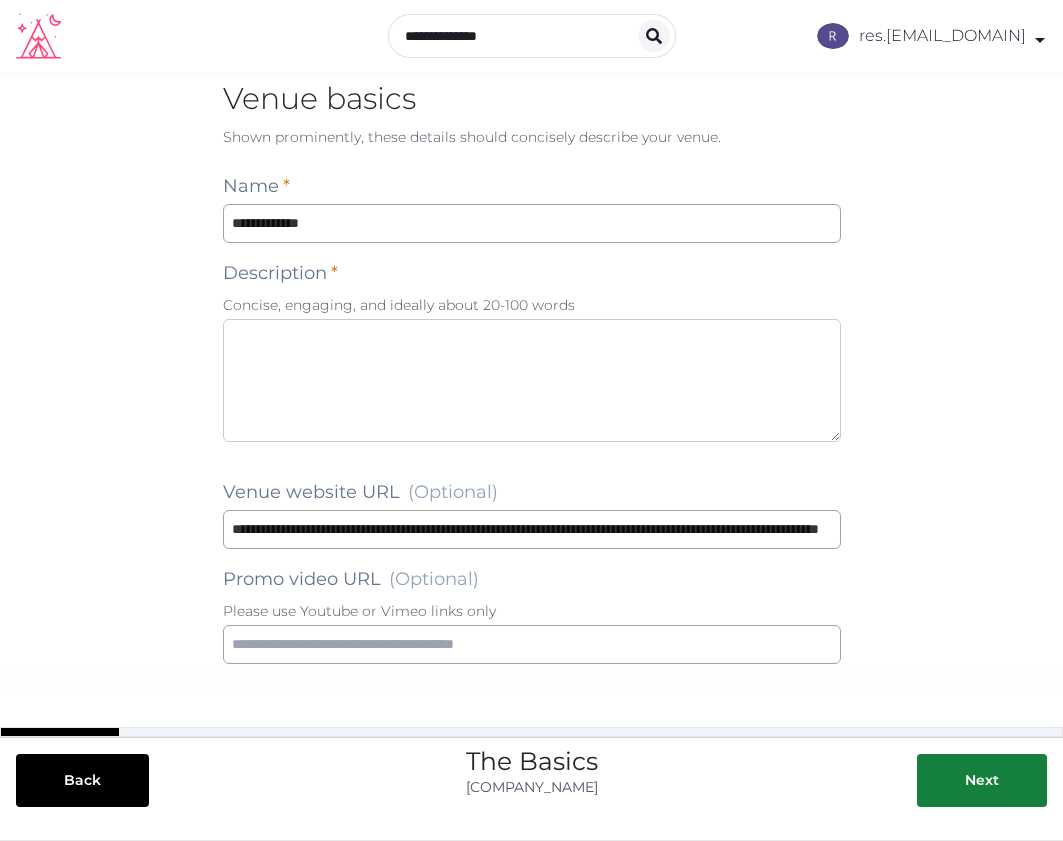 paste on "**********" 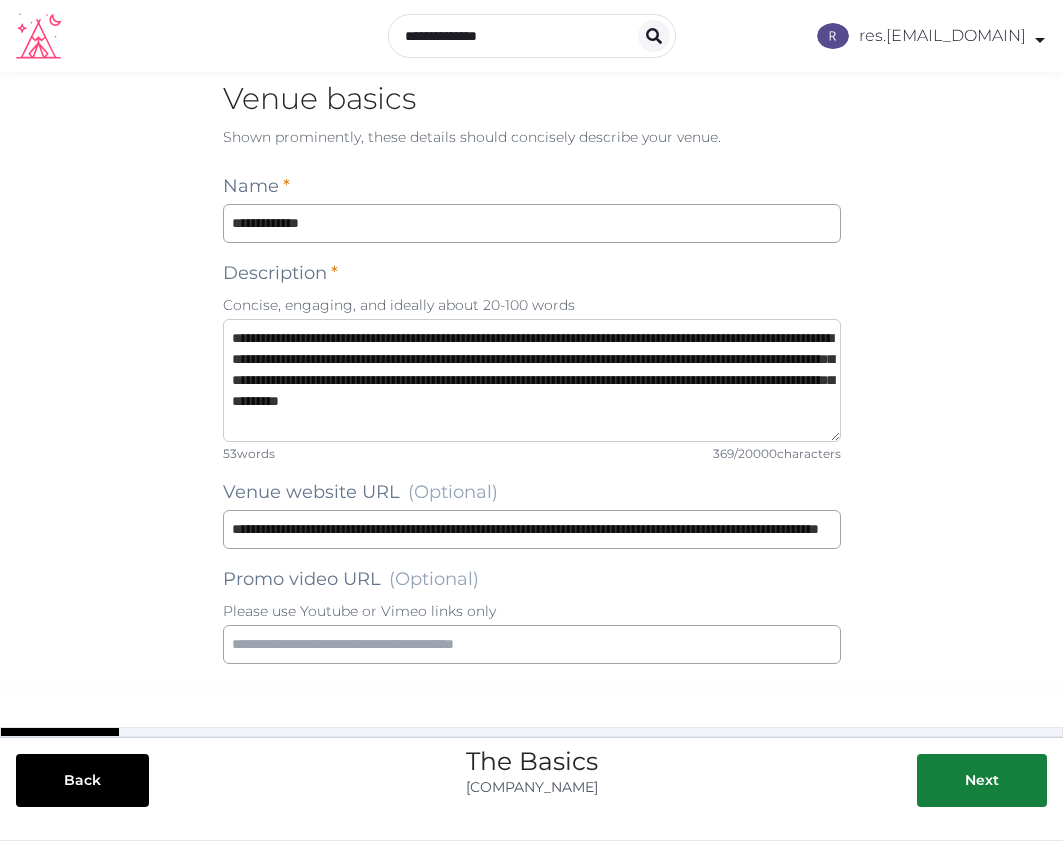 click on "**********" at bounding box center [532, 380] 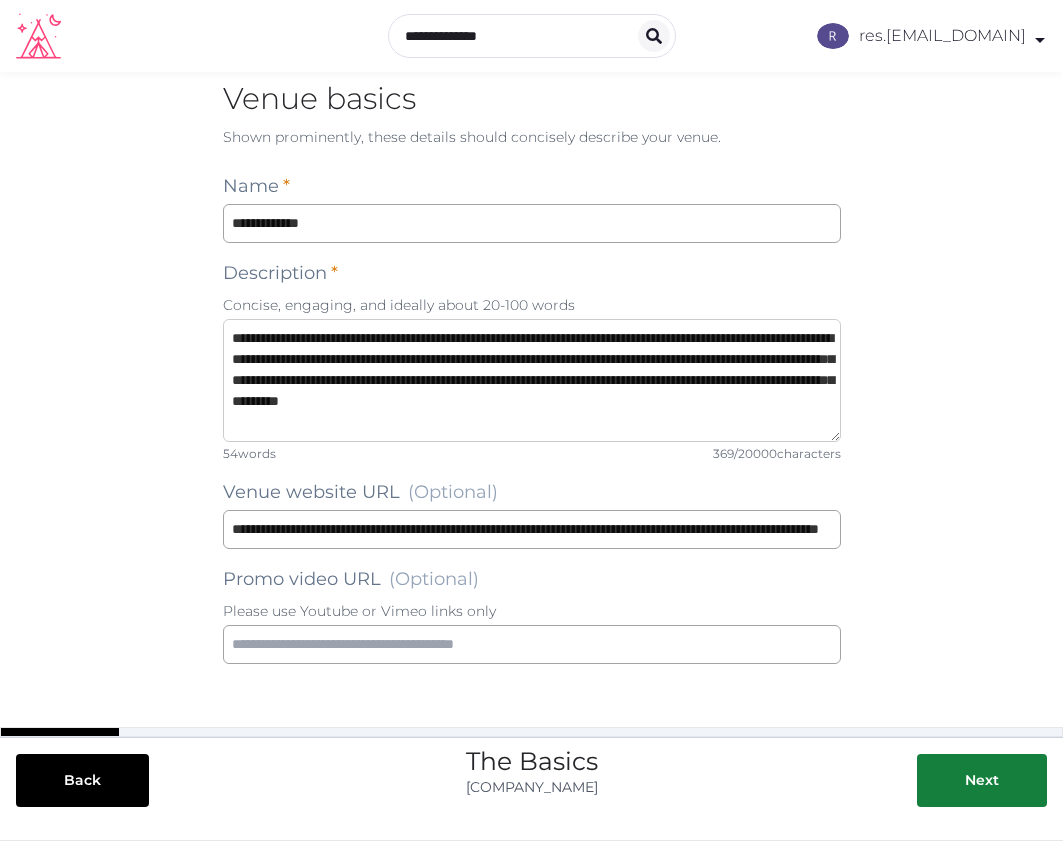 drag, startPoint x: 590, startPoint y: 421, endPoint x: 233, endPoint y: 318, distance: 371.56158 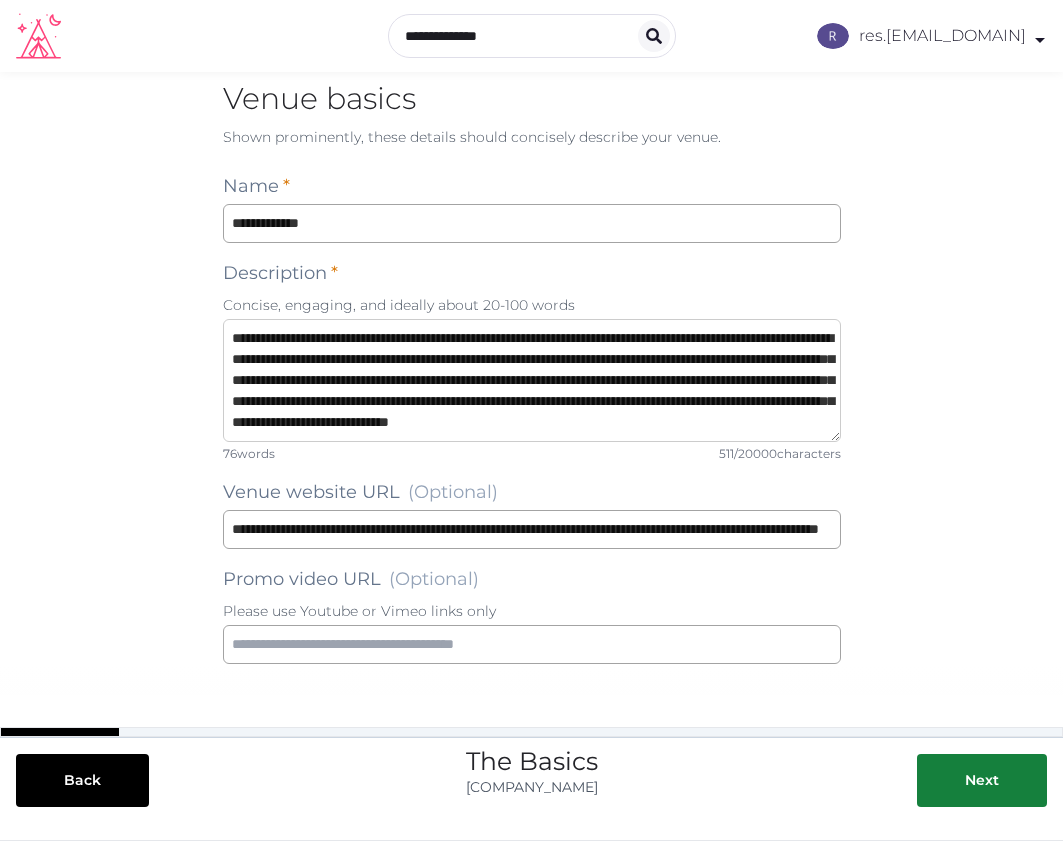 scroll, scrollTop: 0, scrollLeft: 0, axis: both 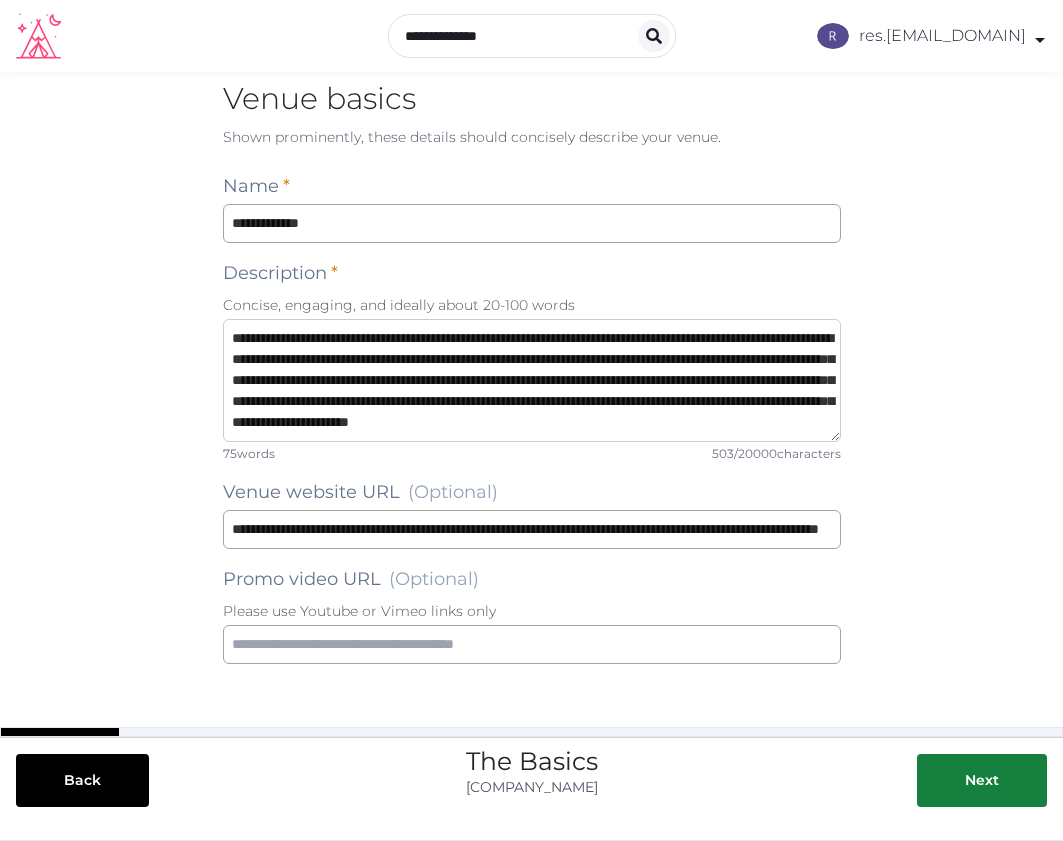 click on "**********" at bounding box center [532, 380] 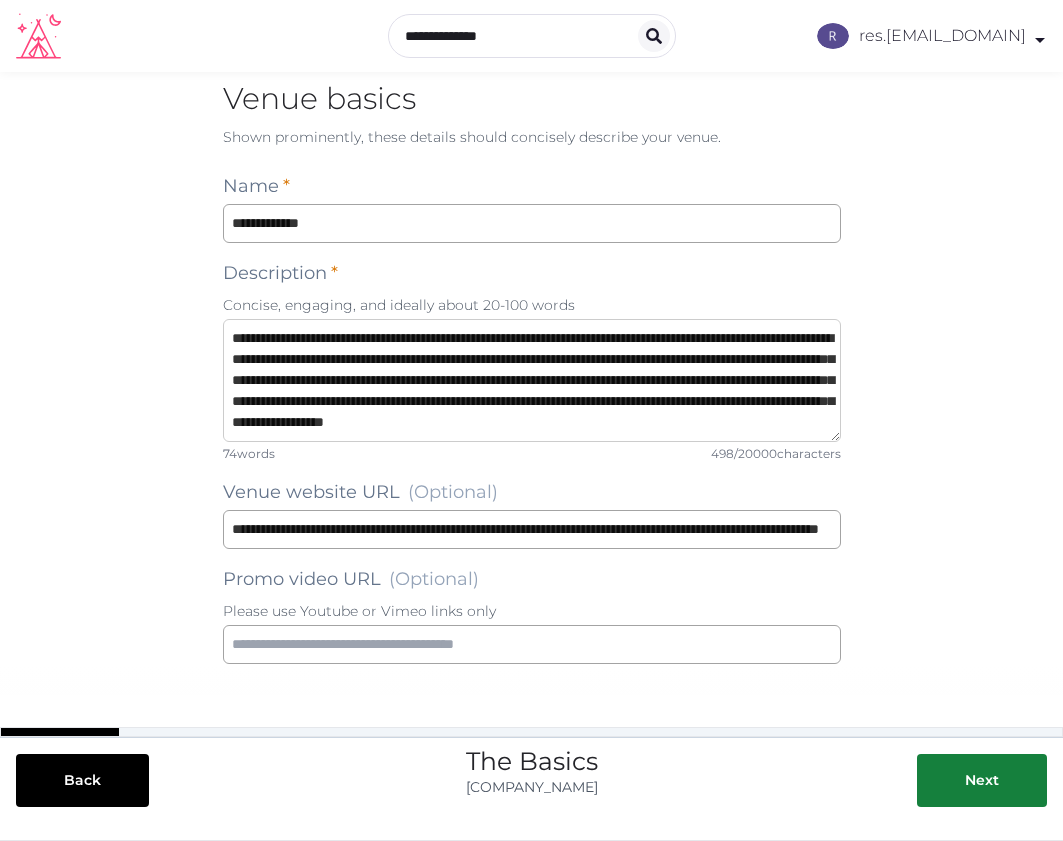 click on "**********" at bounding box center [532, 380] 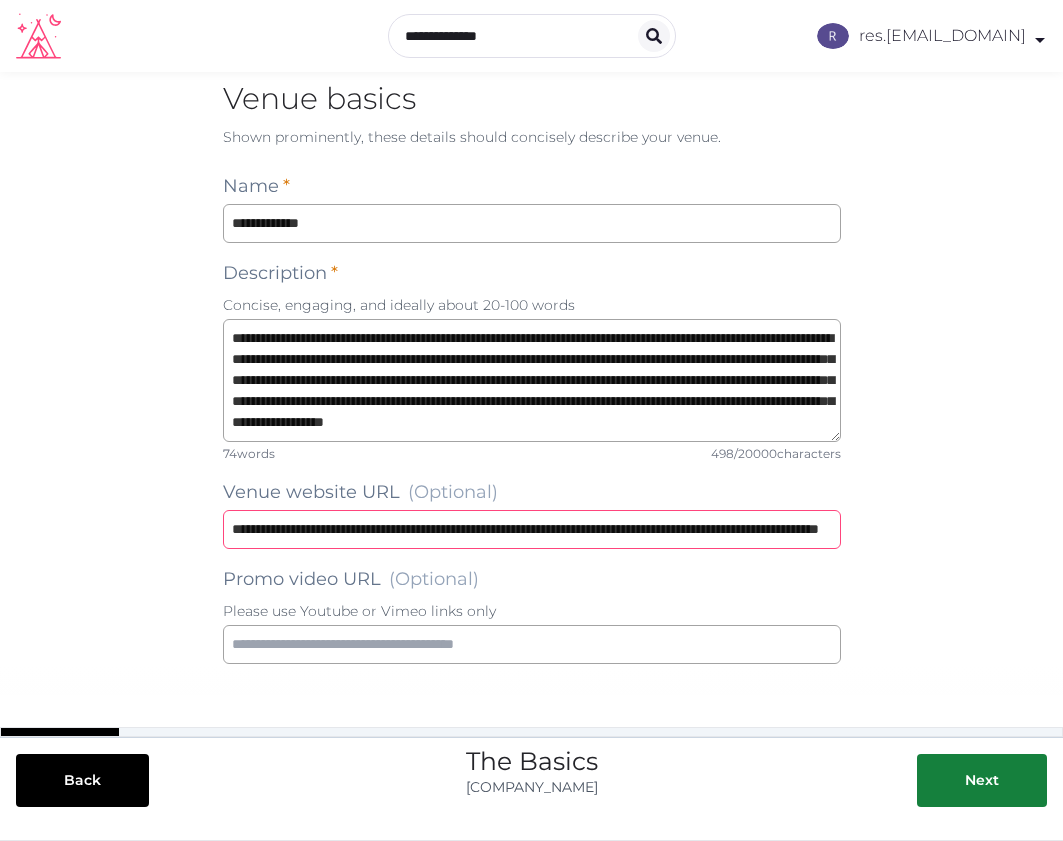 click at bounding box center [532, 529] 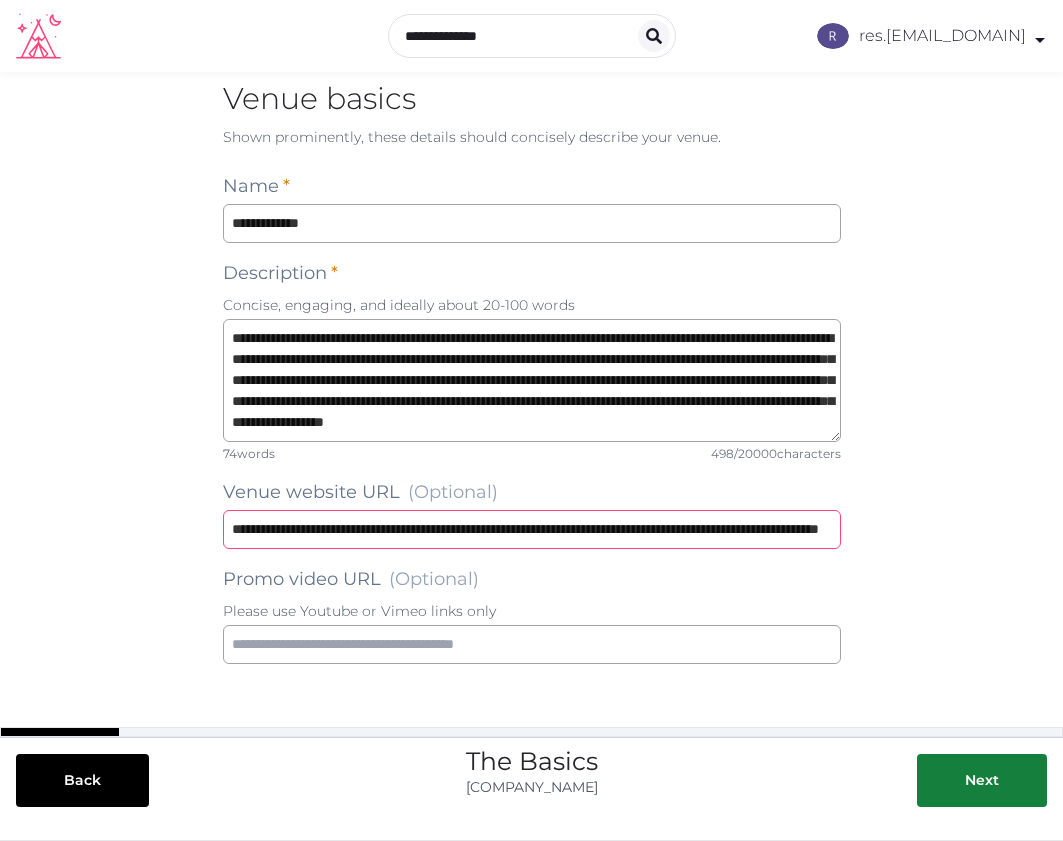 scroll, scrollTop: 0, scrollLeft: 383, axis: horizontal 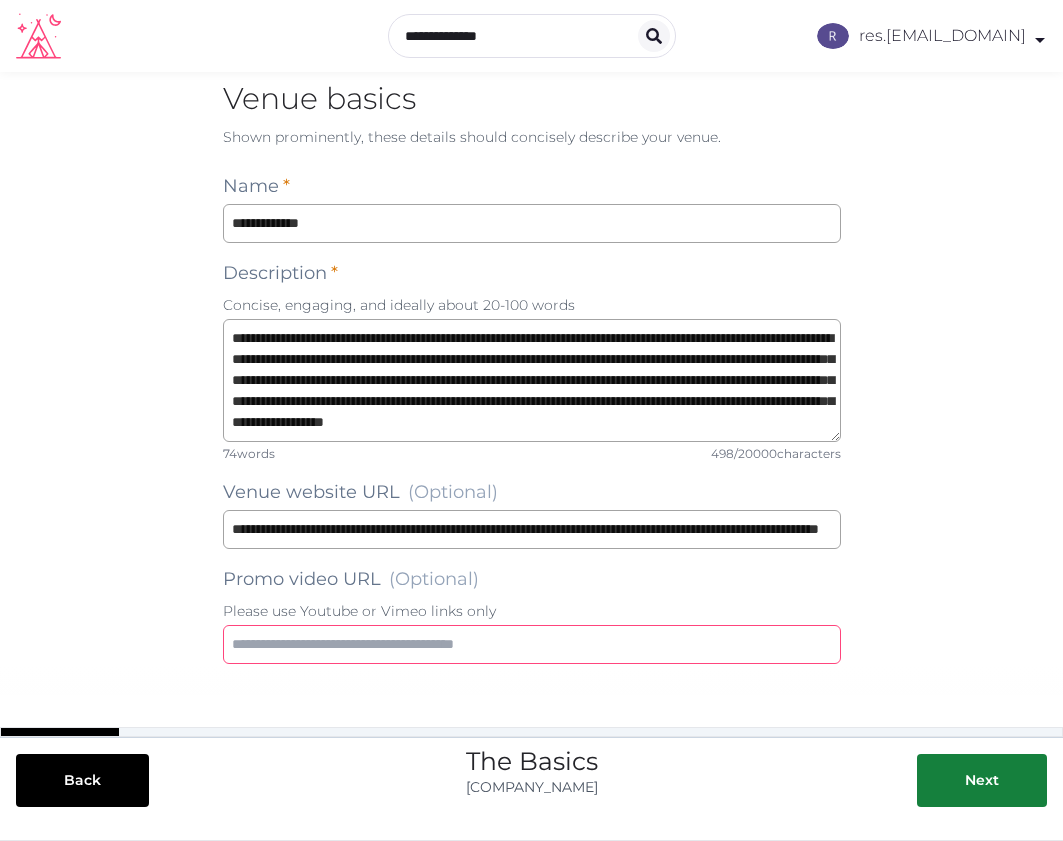 click at bounding box center [532, 644] 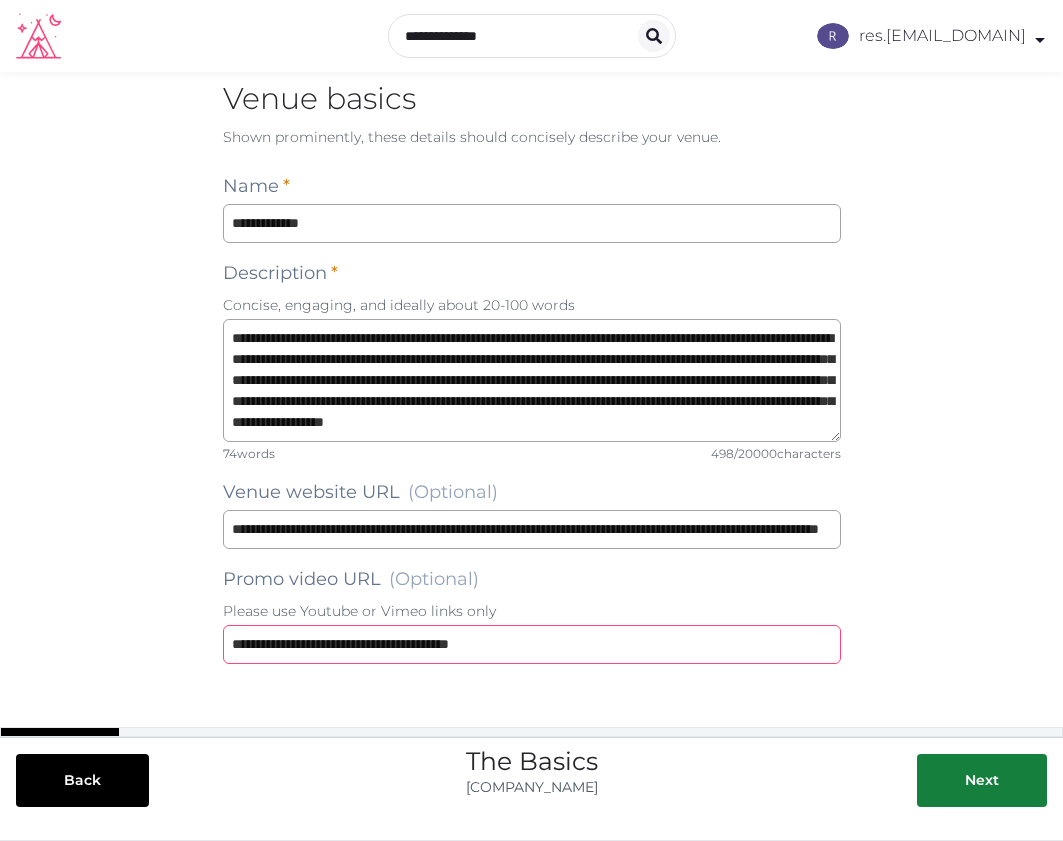 scroll, scrollTop: 66, scrollLeft: 0, axis: vertical 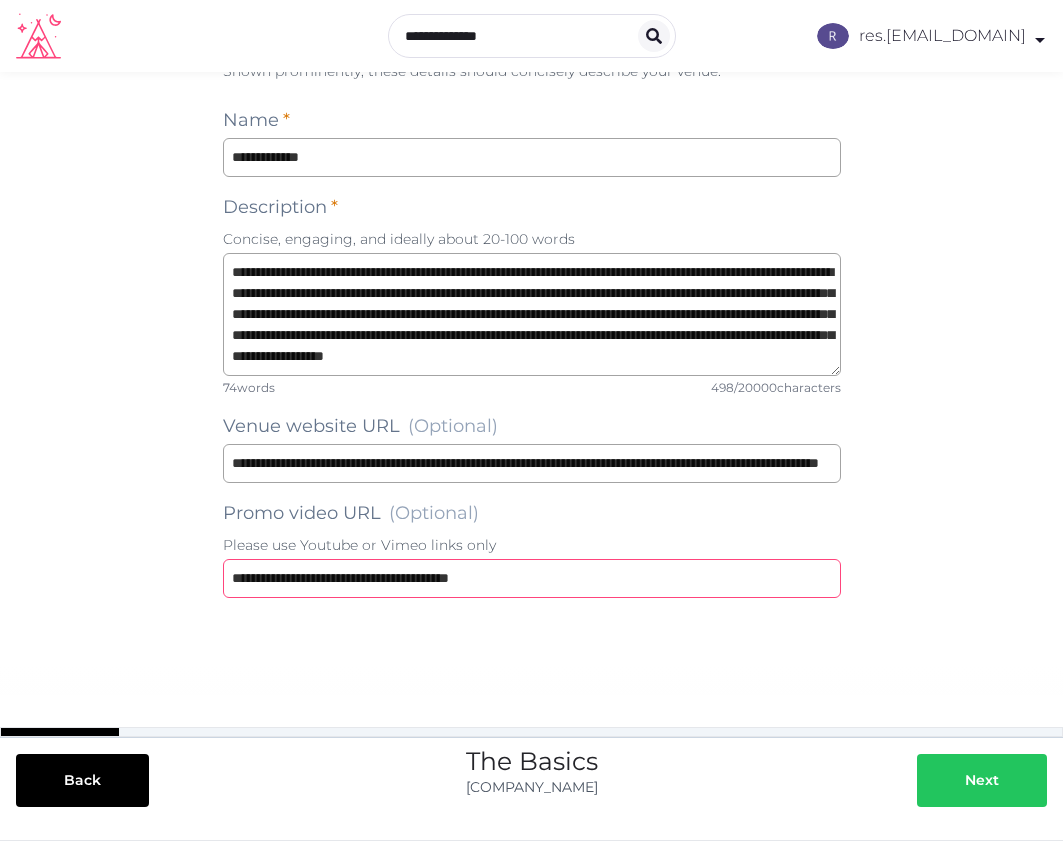 type on "**********" 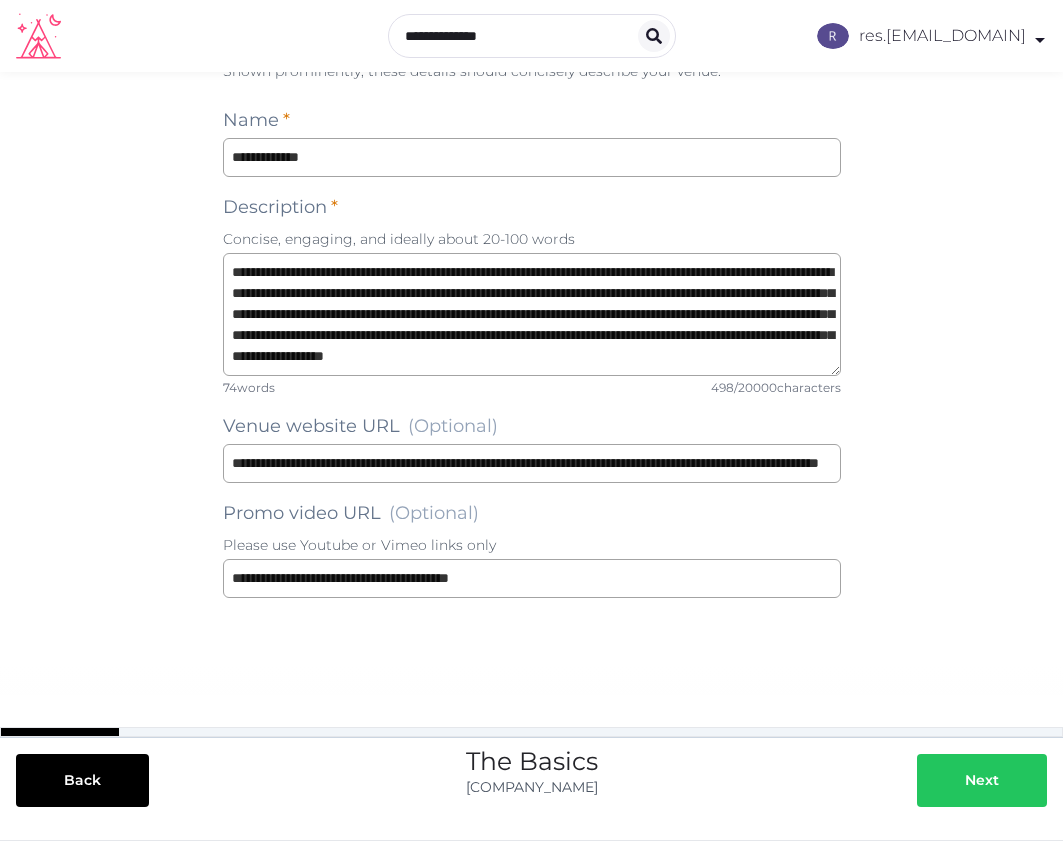 click at bounding box center [945, 780] 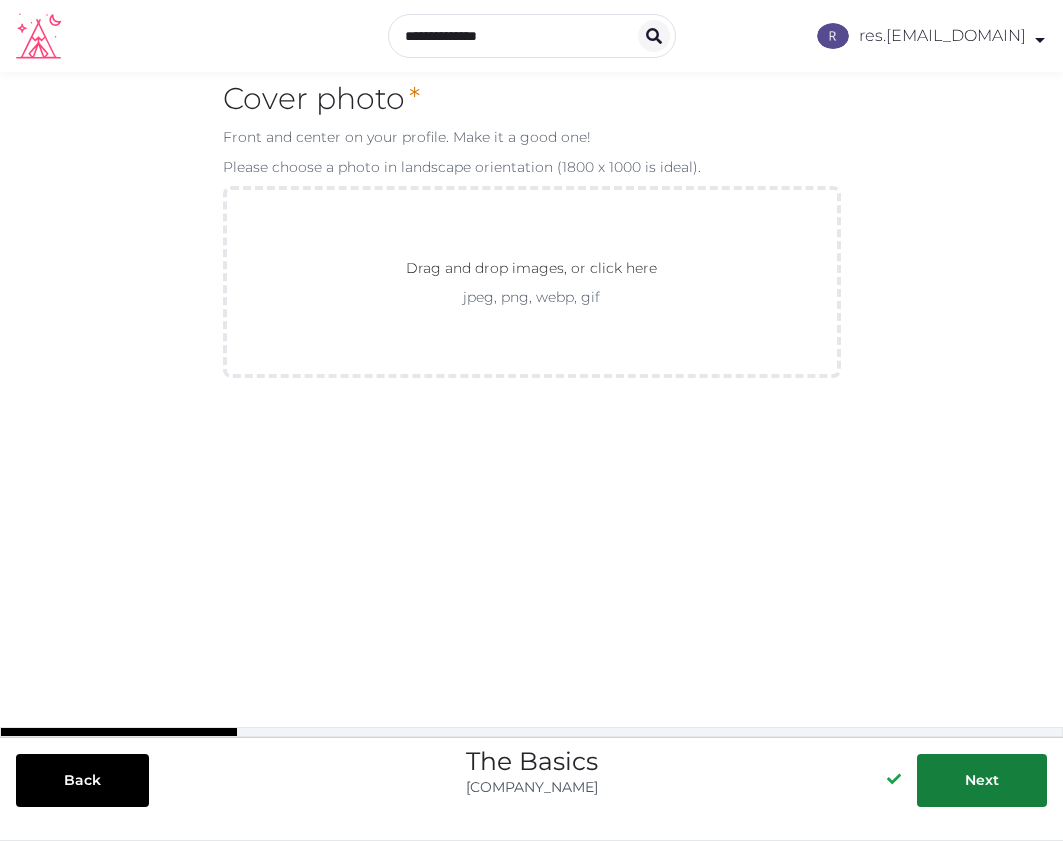 scroll, scrollTop: 0, scrollLeft: 0, axis: both 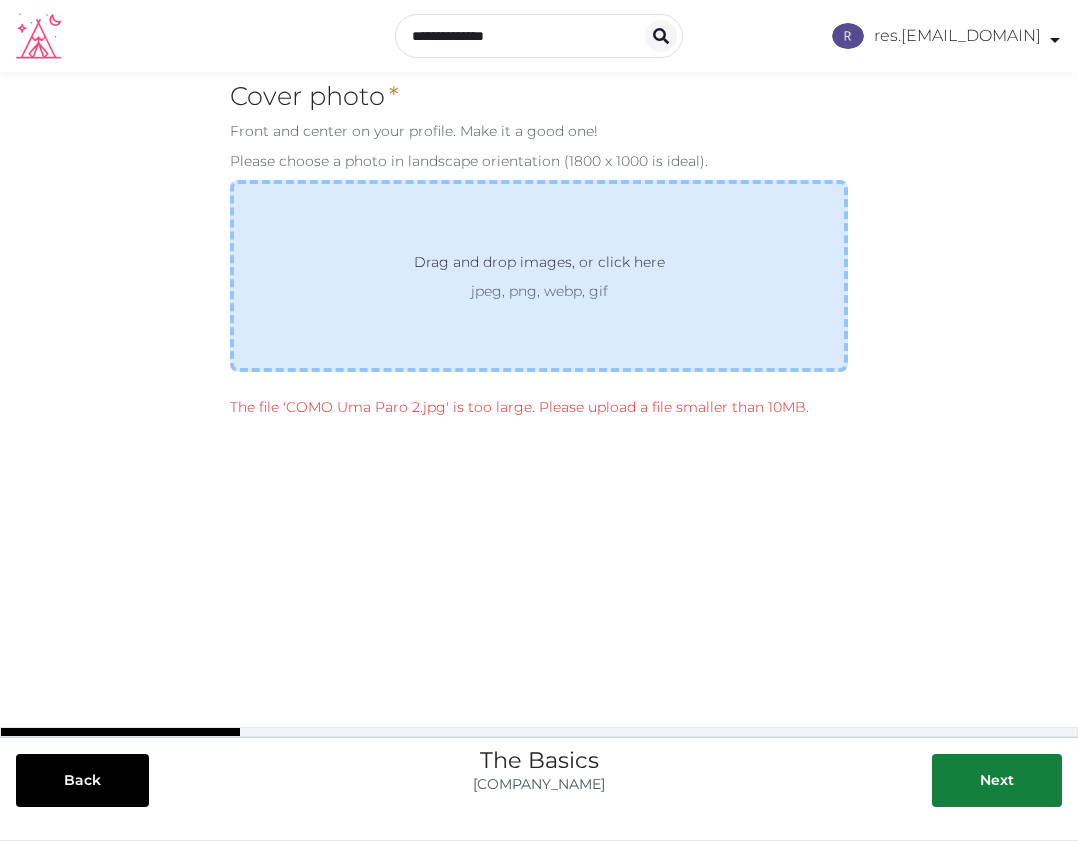 click on "jpeg, png, webp, gif" at bounding box center [539, 291] 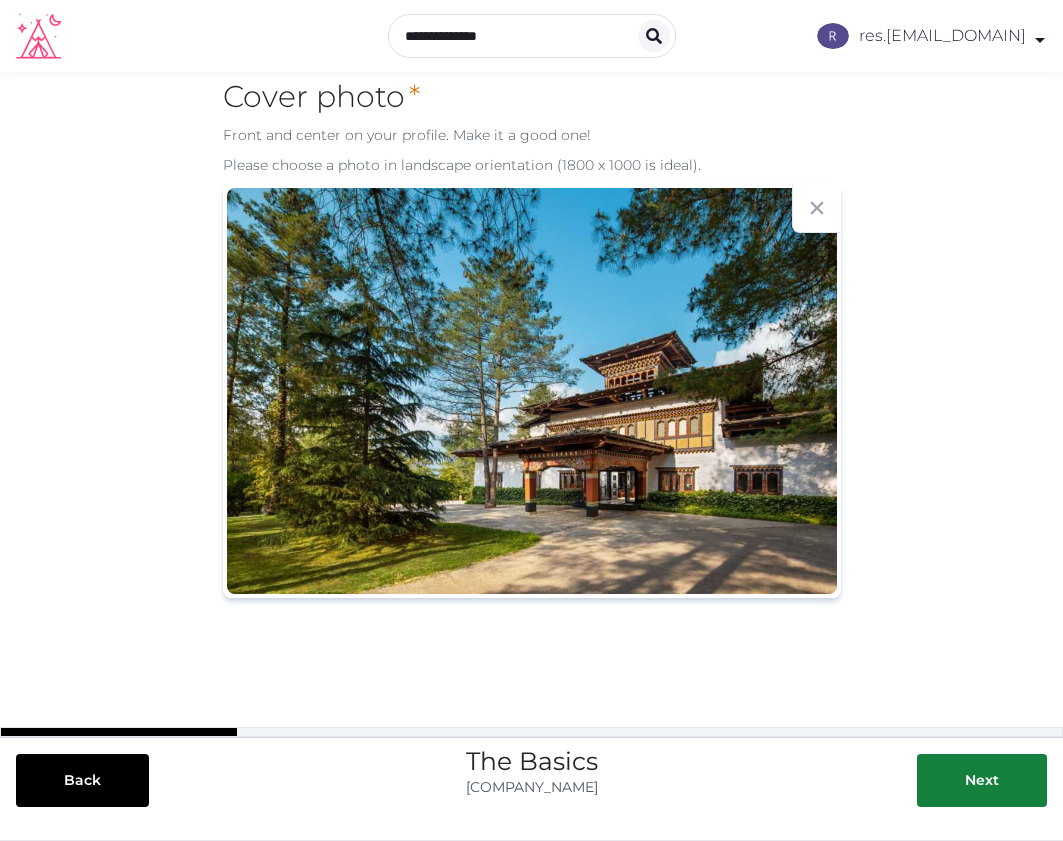 scroll, scrollTop: 0, scrollLeft: 0, axis: both 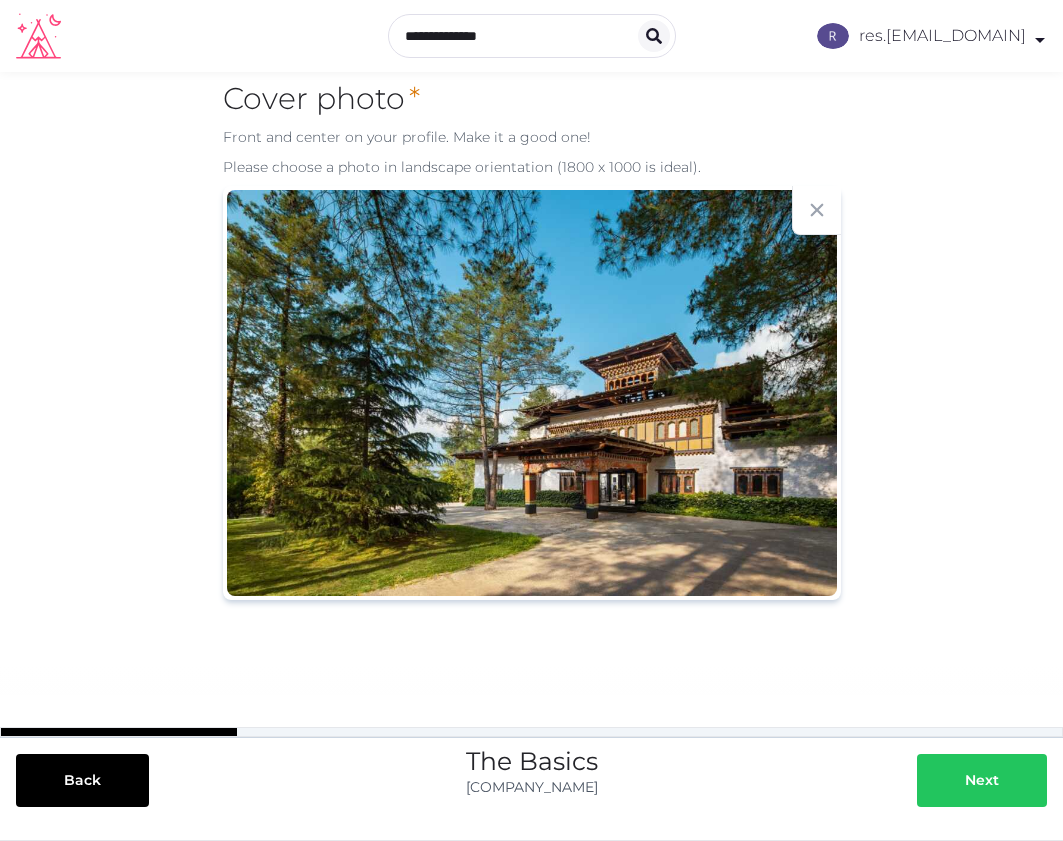 click at bounding box center [945, 780] 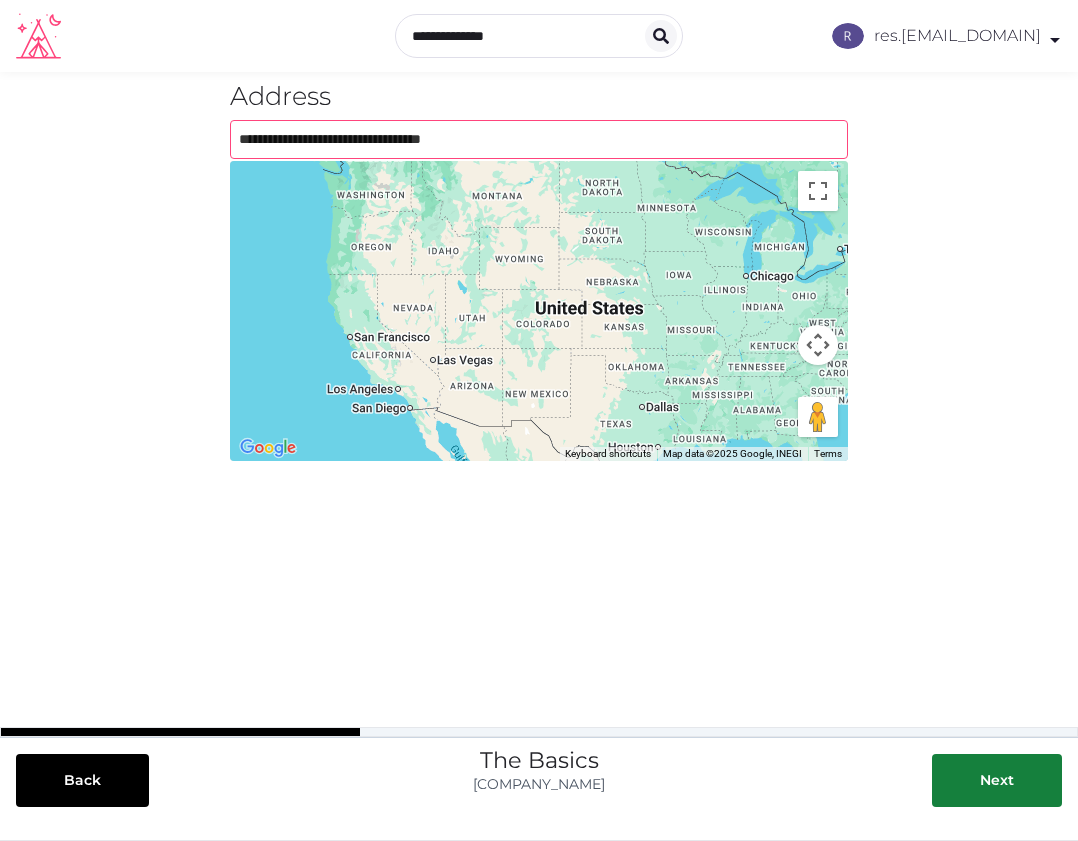 click at bounding box center (539, 139) 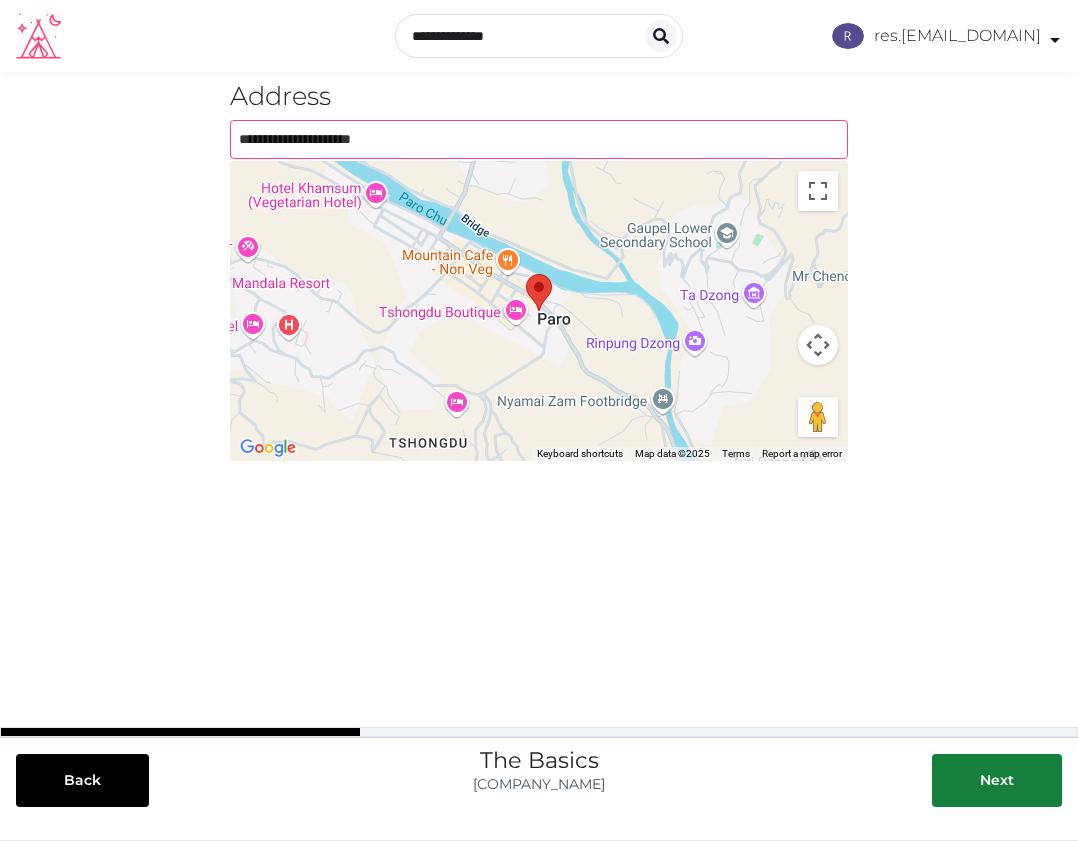 click at bounding box center [539, 139] 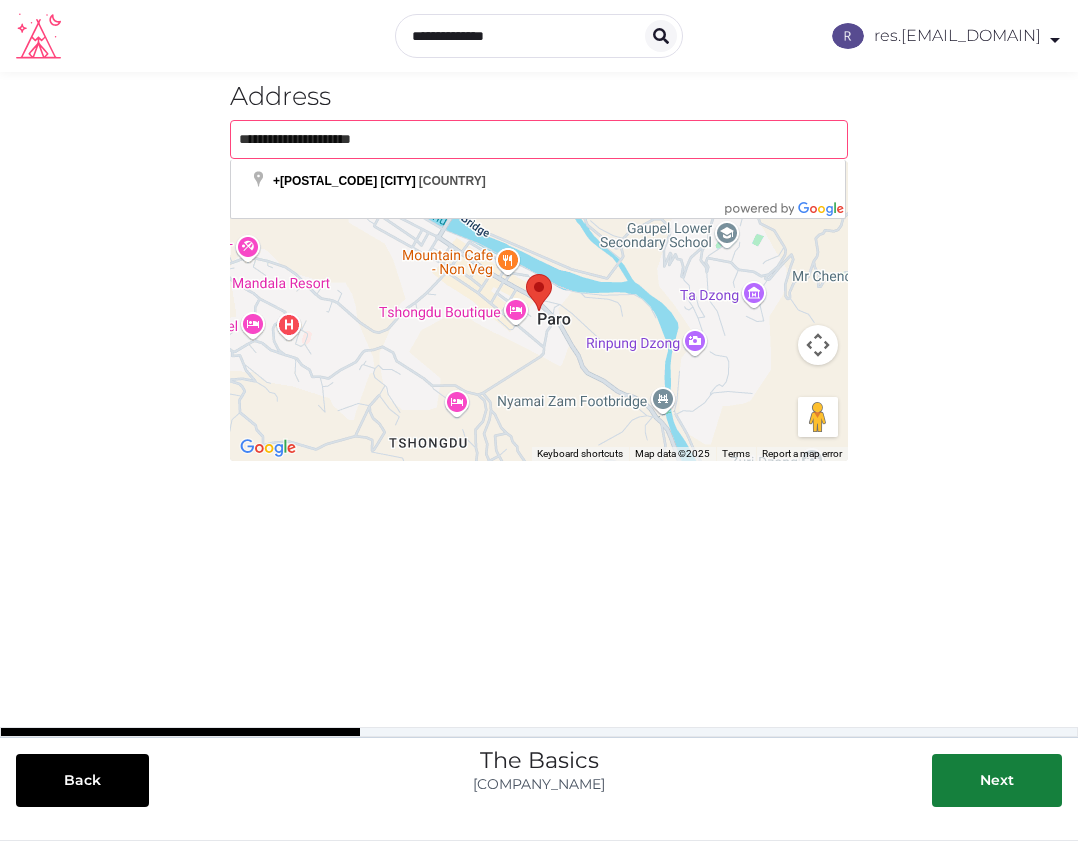 drag, startPoint x: 432, startPoint y: 137, endPoint x: 137, endPoint y: 139, distance: 295.00677 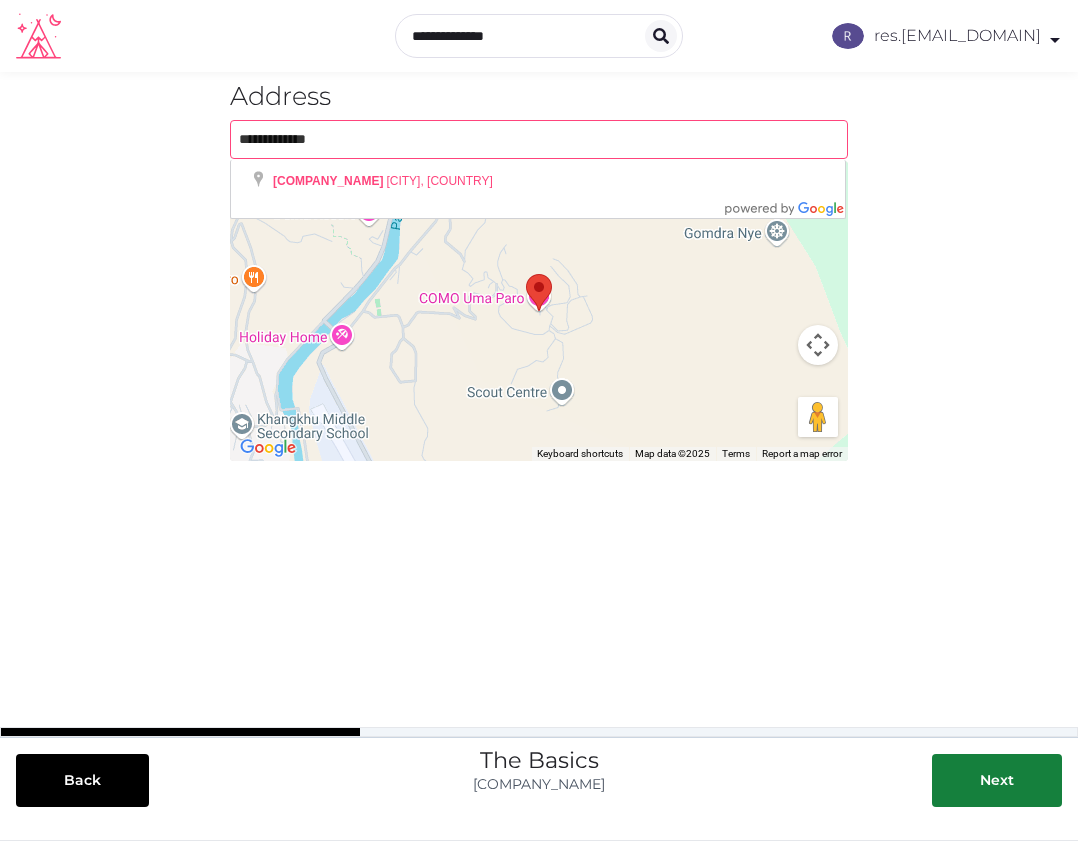 type on "**********" 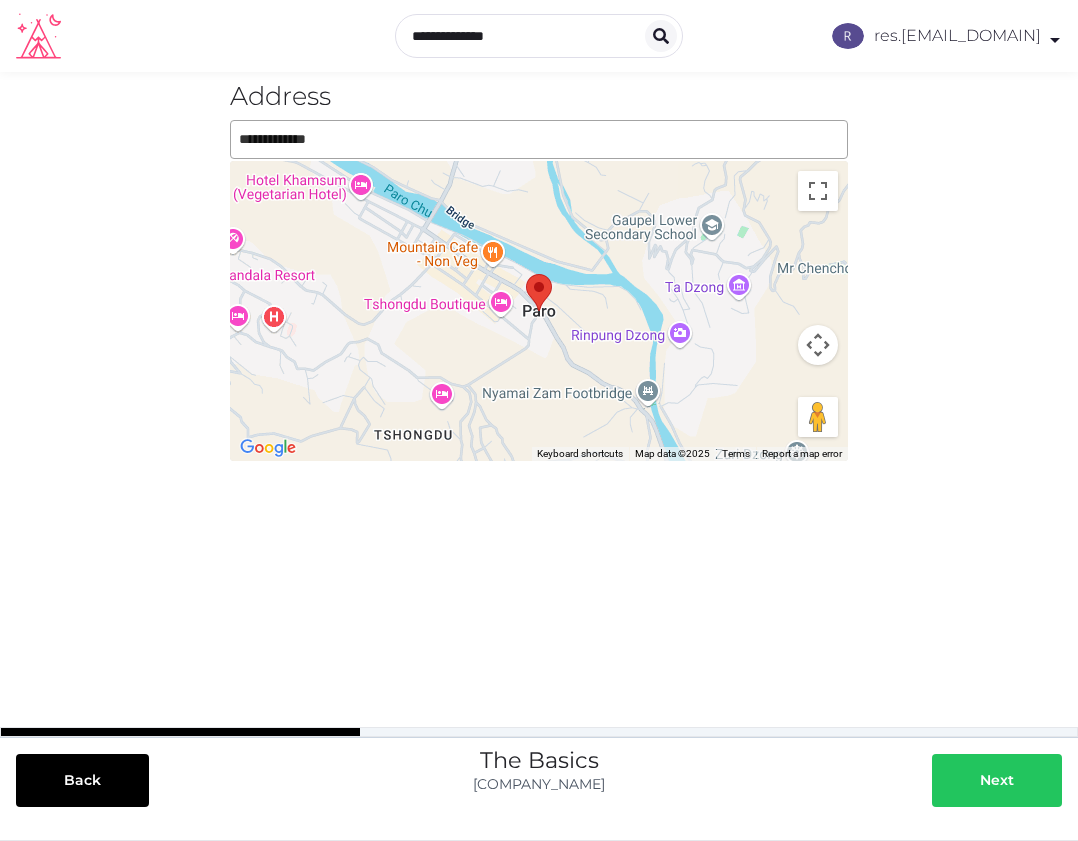 click on "Next" at bounding box center [997, 780] 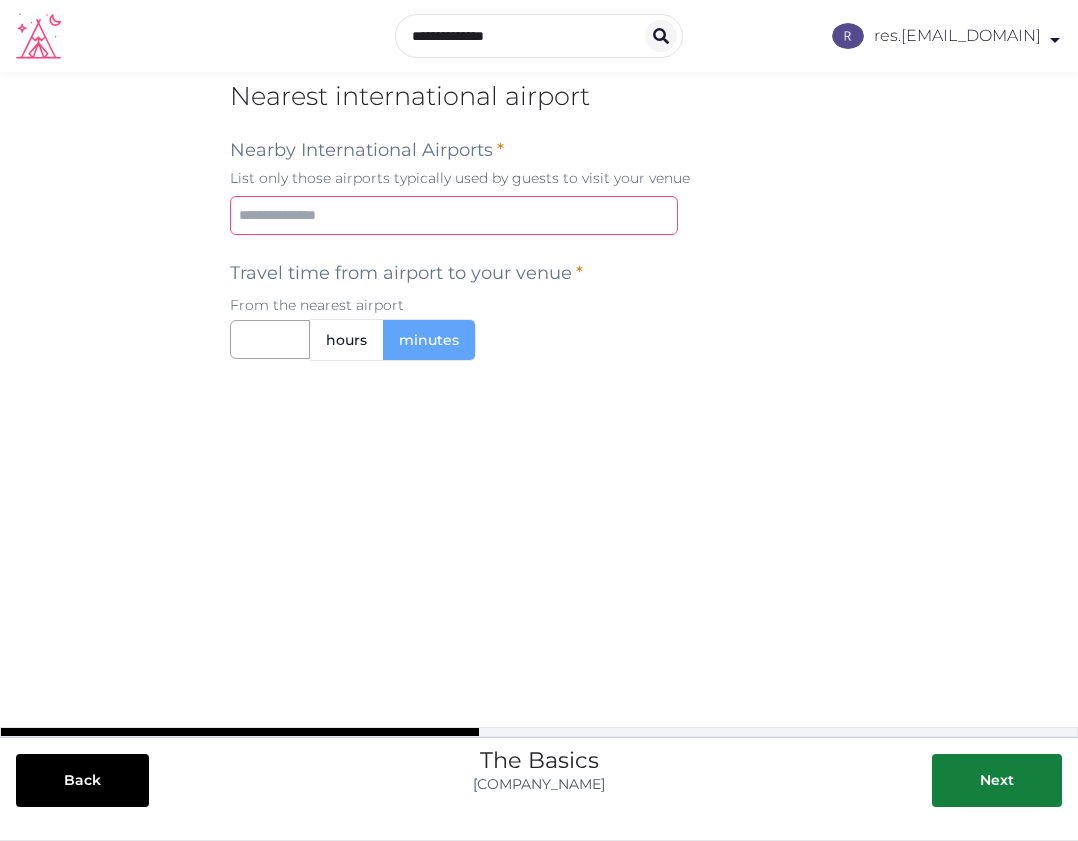 click at bounding box center [454, 215] 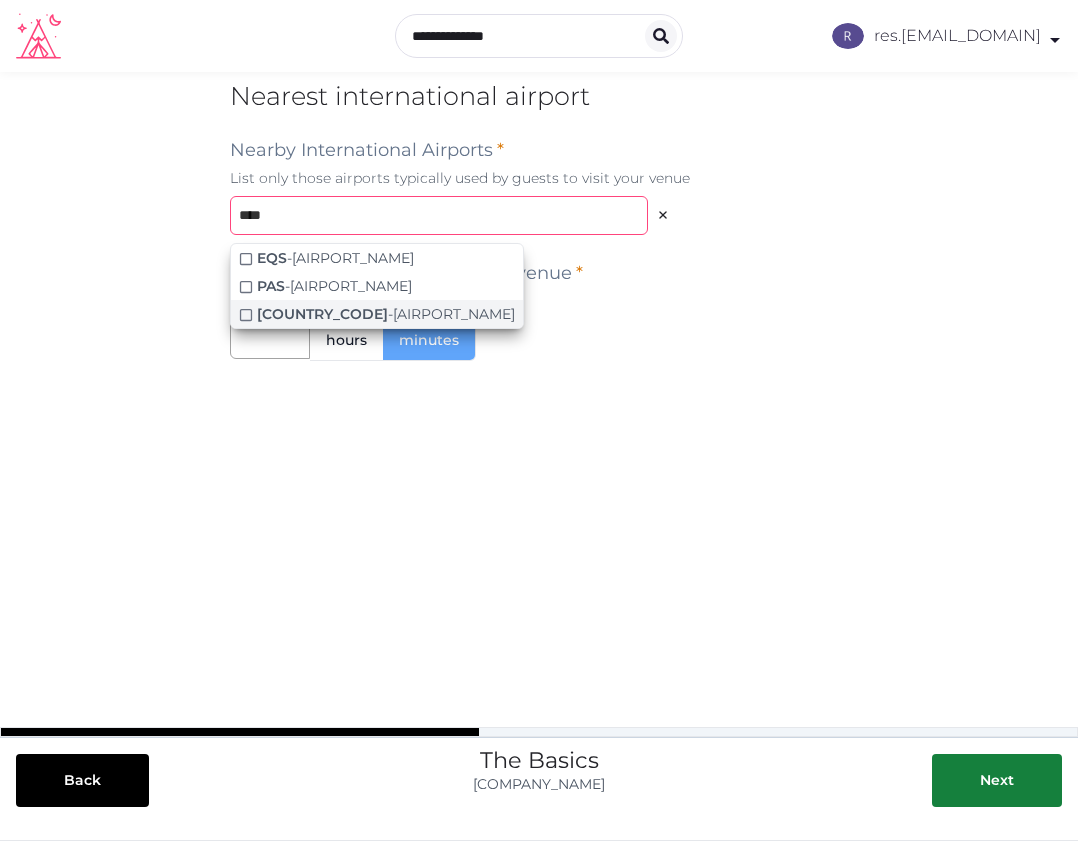 type on "****" 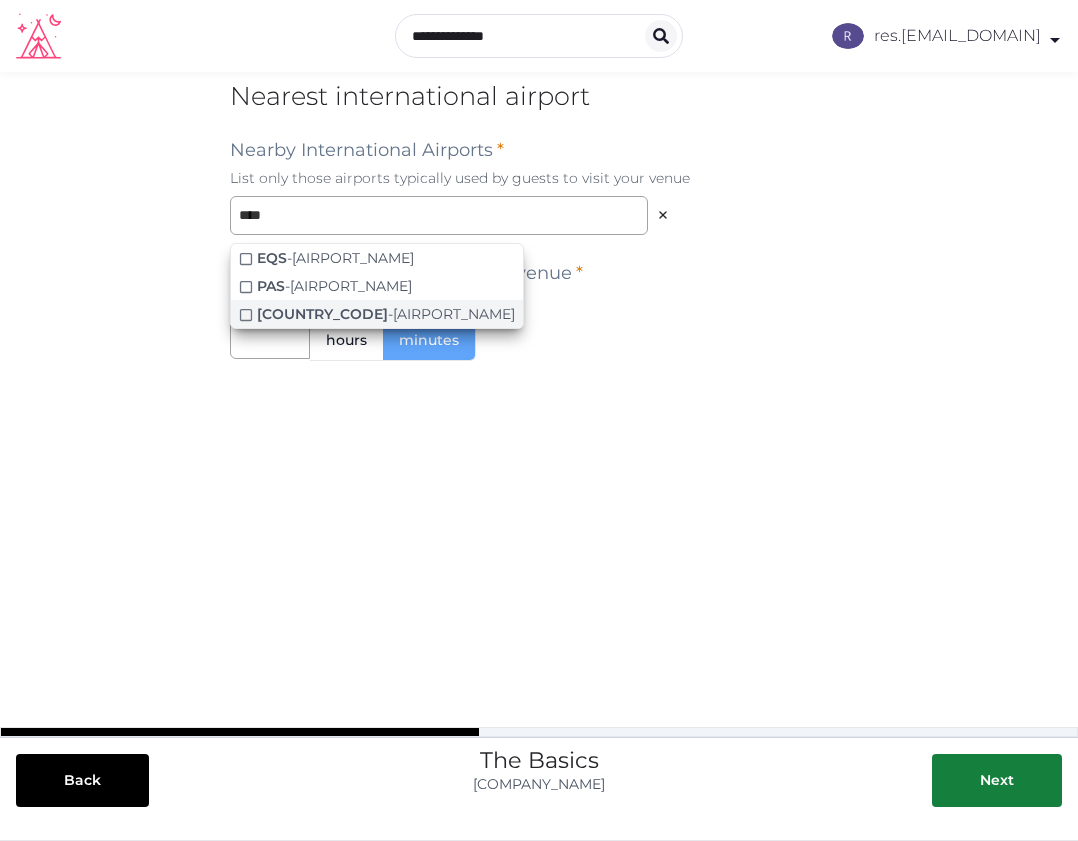 click 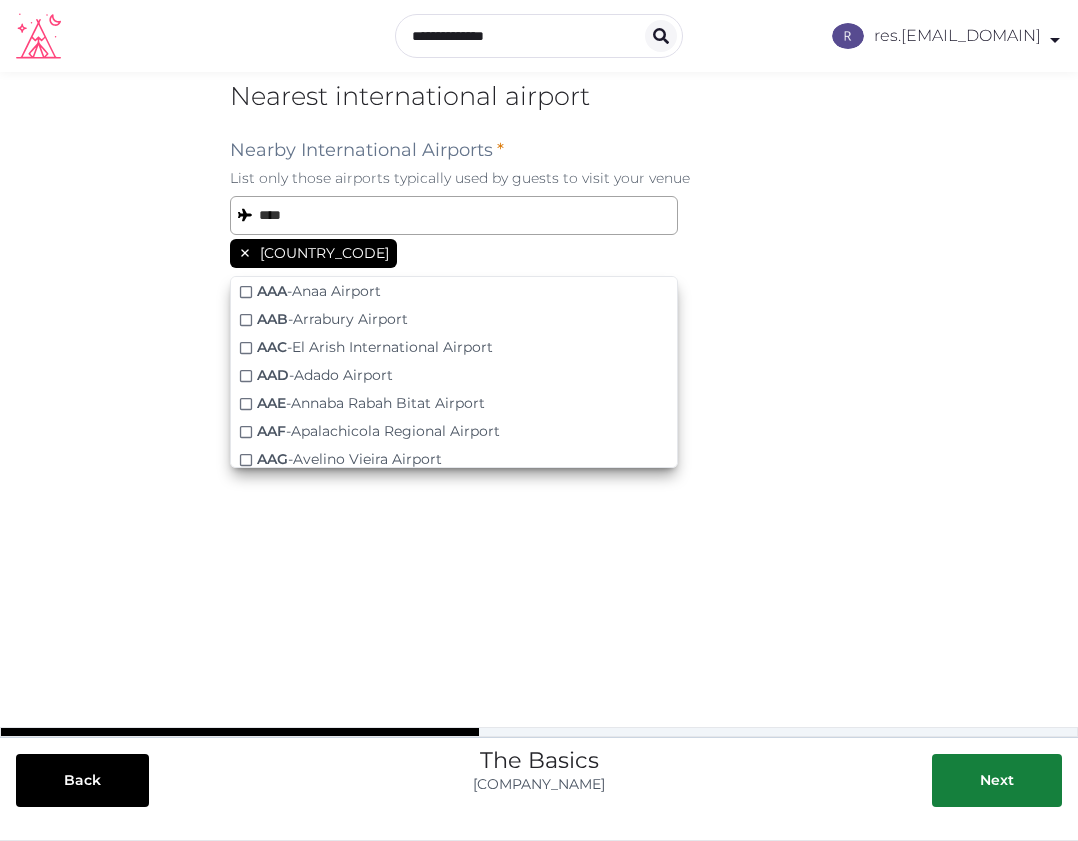 click on "Travel time from airport to your venue * From the nearest airport hours minutes" at bounding box center (539, 335) 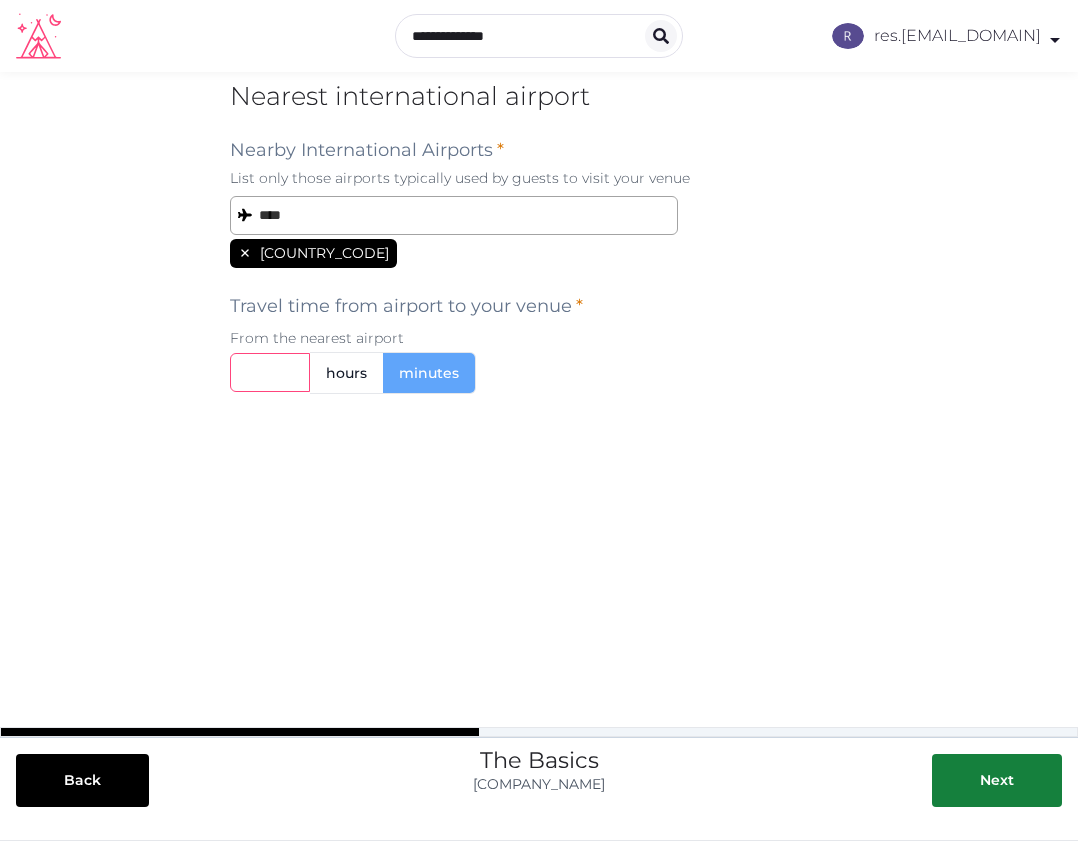 click at bounding box center (270, 372) 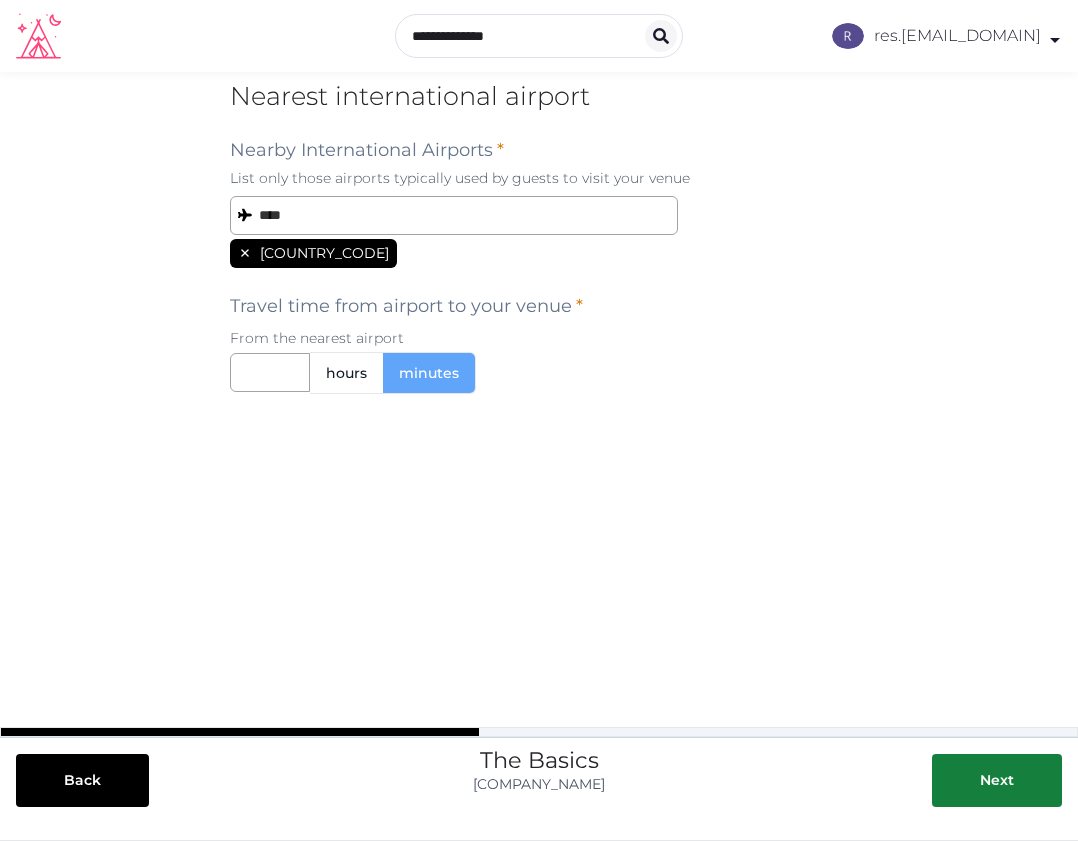 click on "minutes" at bounding box center (429, 373) 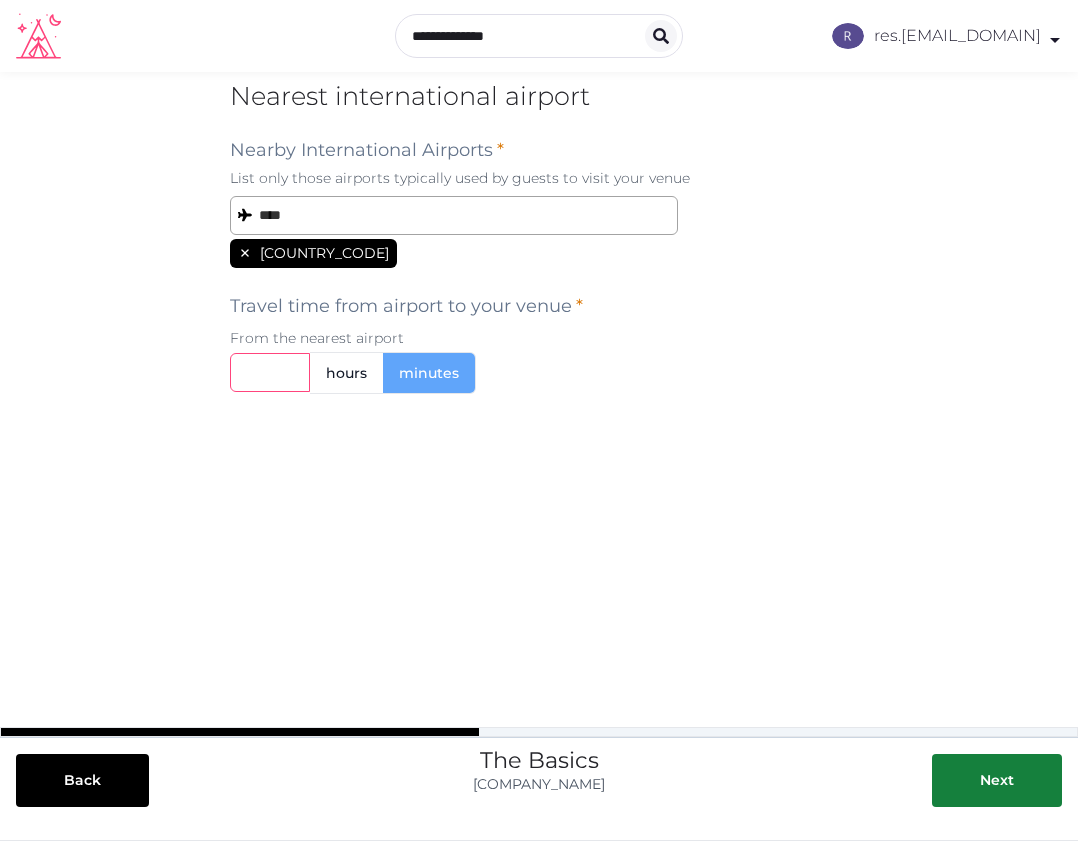 click at bounding box center [270, 372] 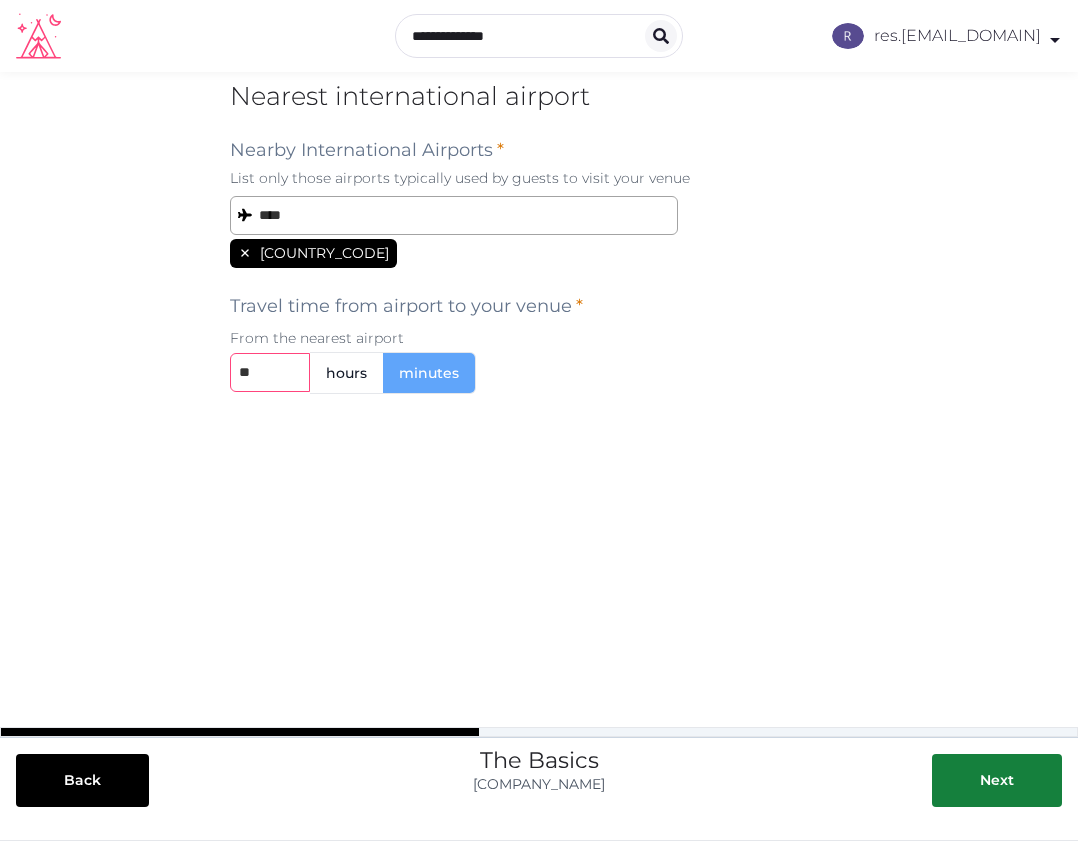 type on "**" 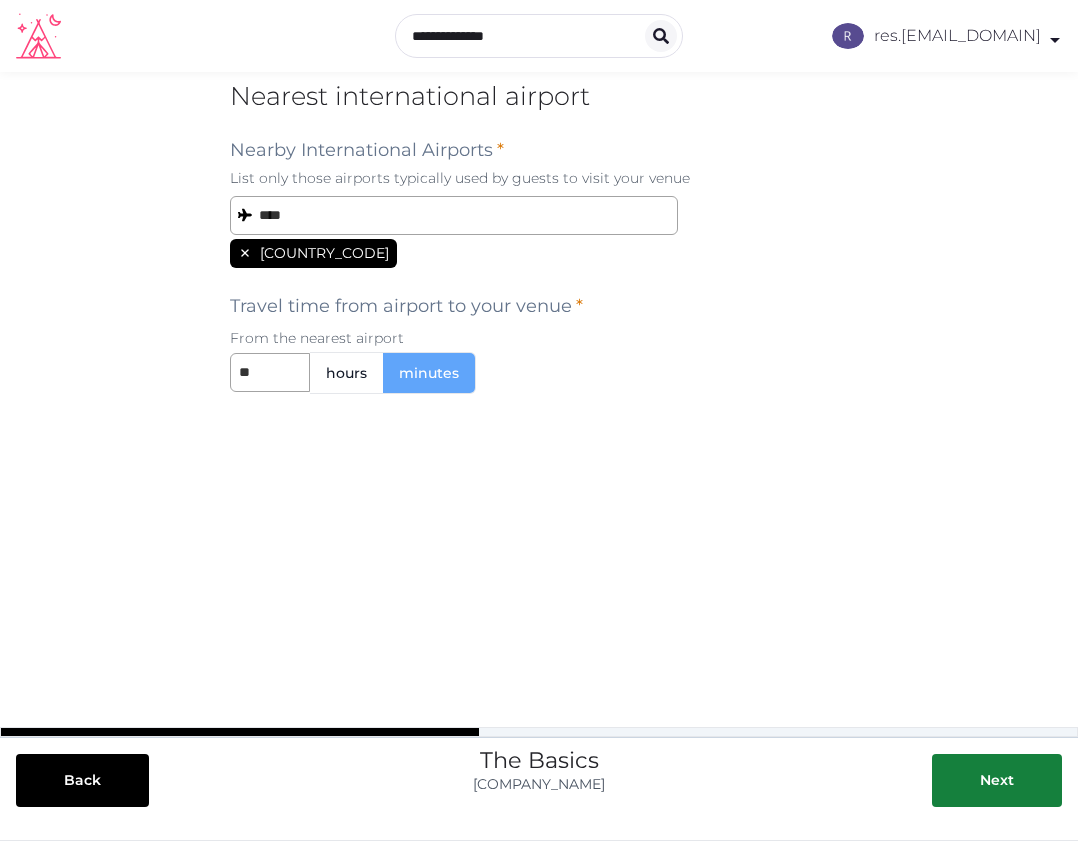 click on "PBH" at bounding box center [313, 253] 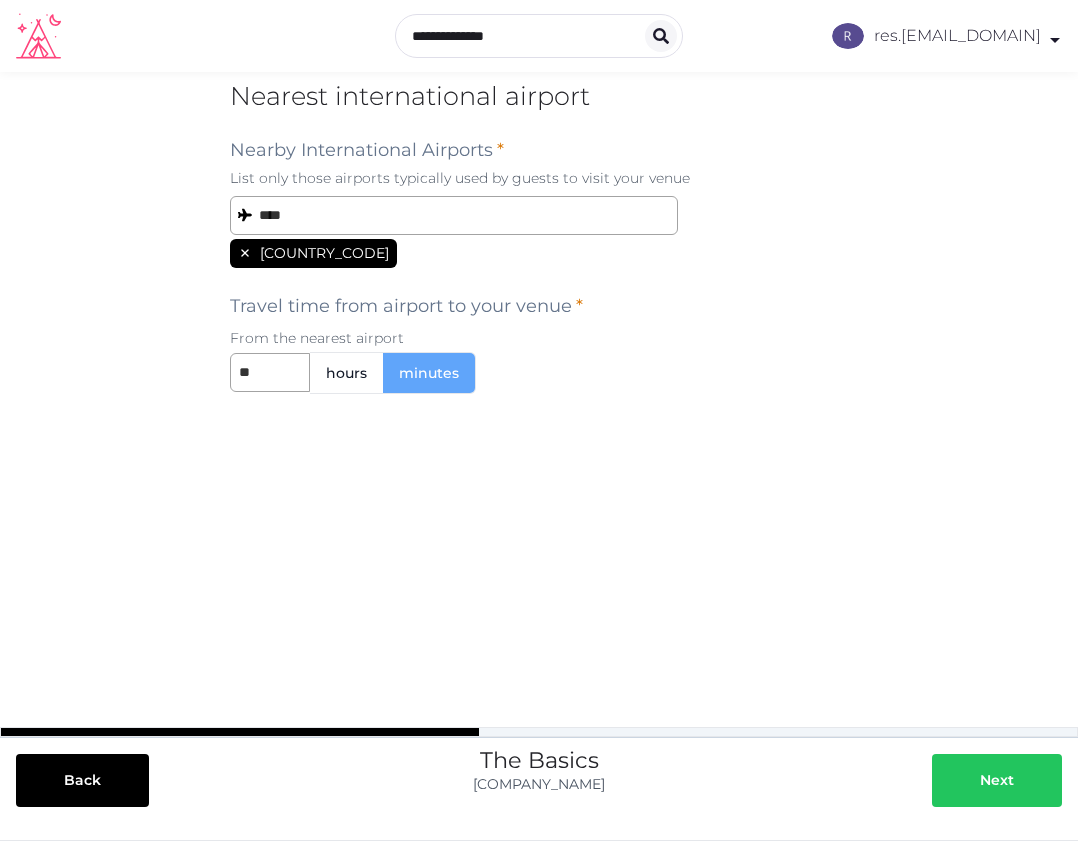 click at bounding box center (960, 780) 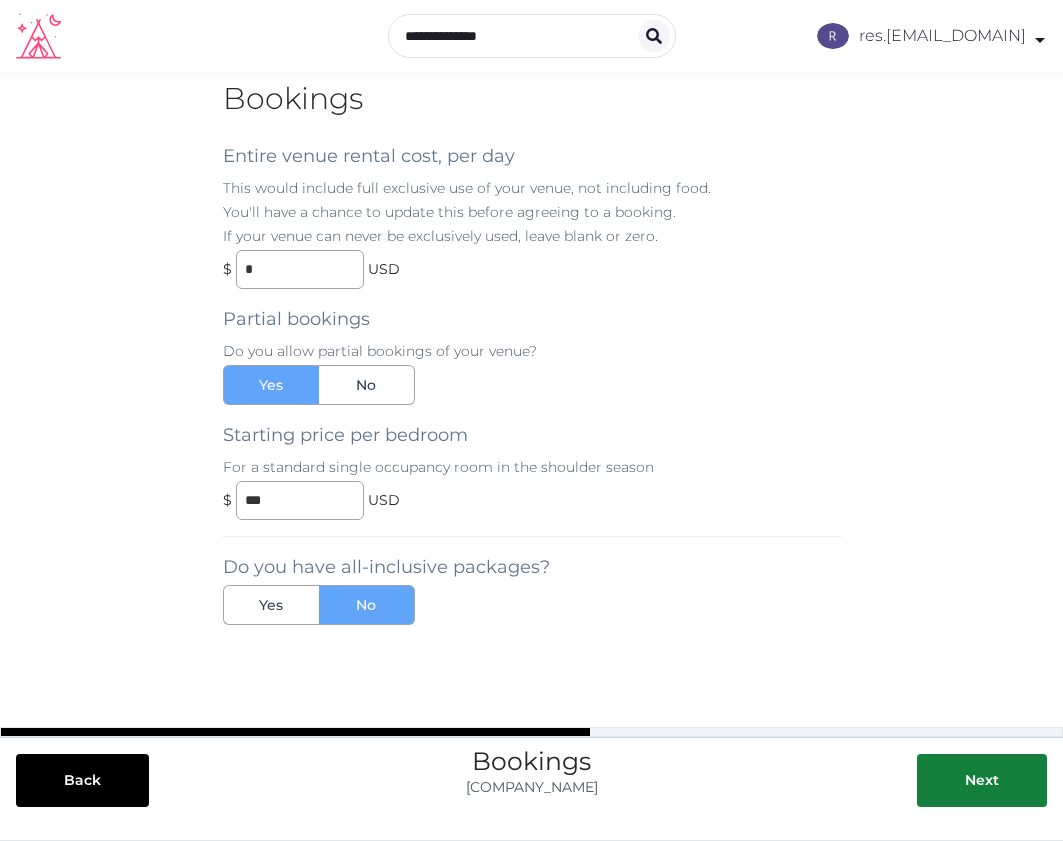 click on "Partial bookings Do you allow partial bookings of your venue? Yes No Starting price per bedroom For a standard single occupancy room in the shoulder season $ *** USD" at bounding box center [532, 404] 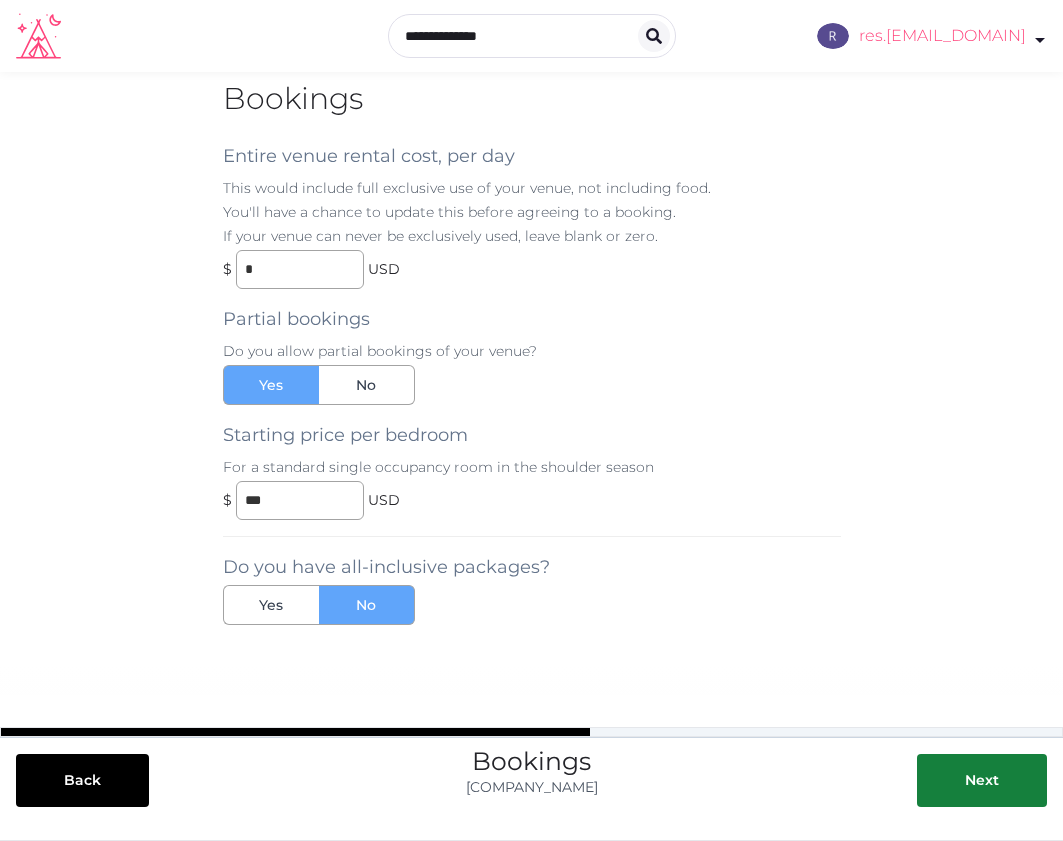 click on "res.uma.bhutan" at bounding box center (924, 36) 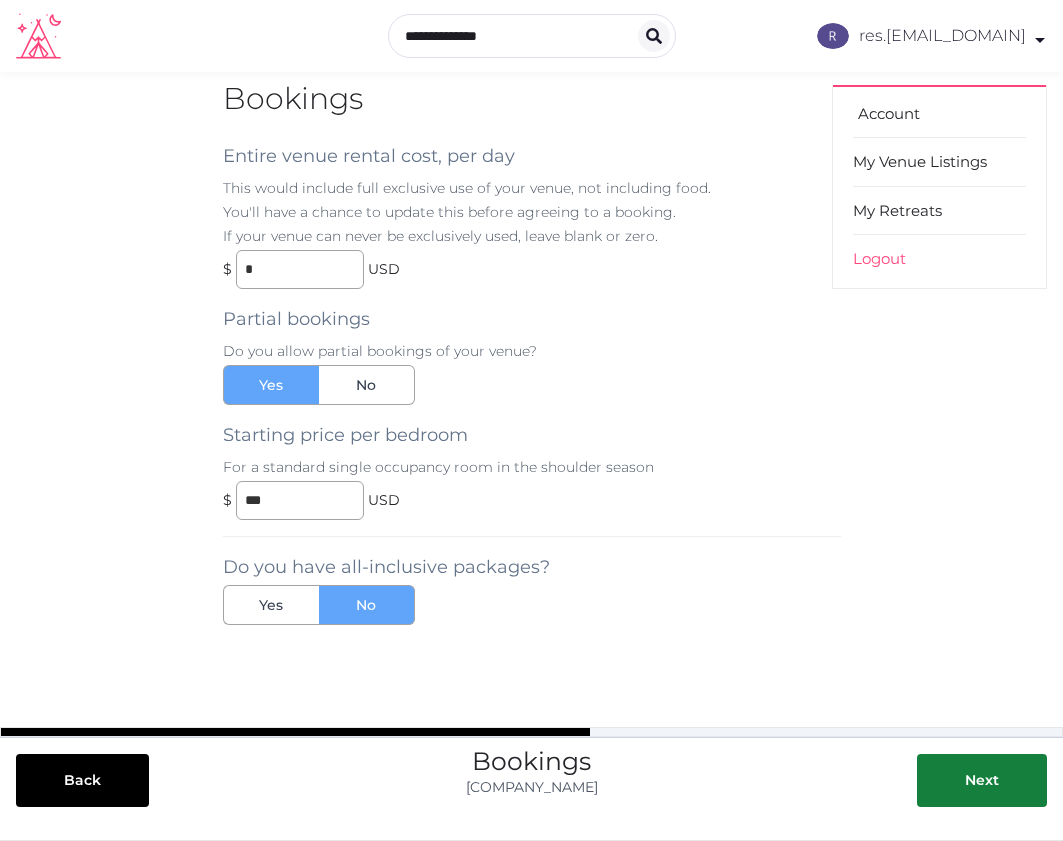 click on "Account" at bounding box center (939, 114) 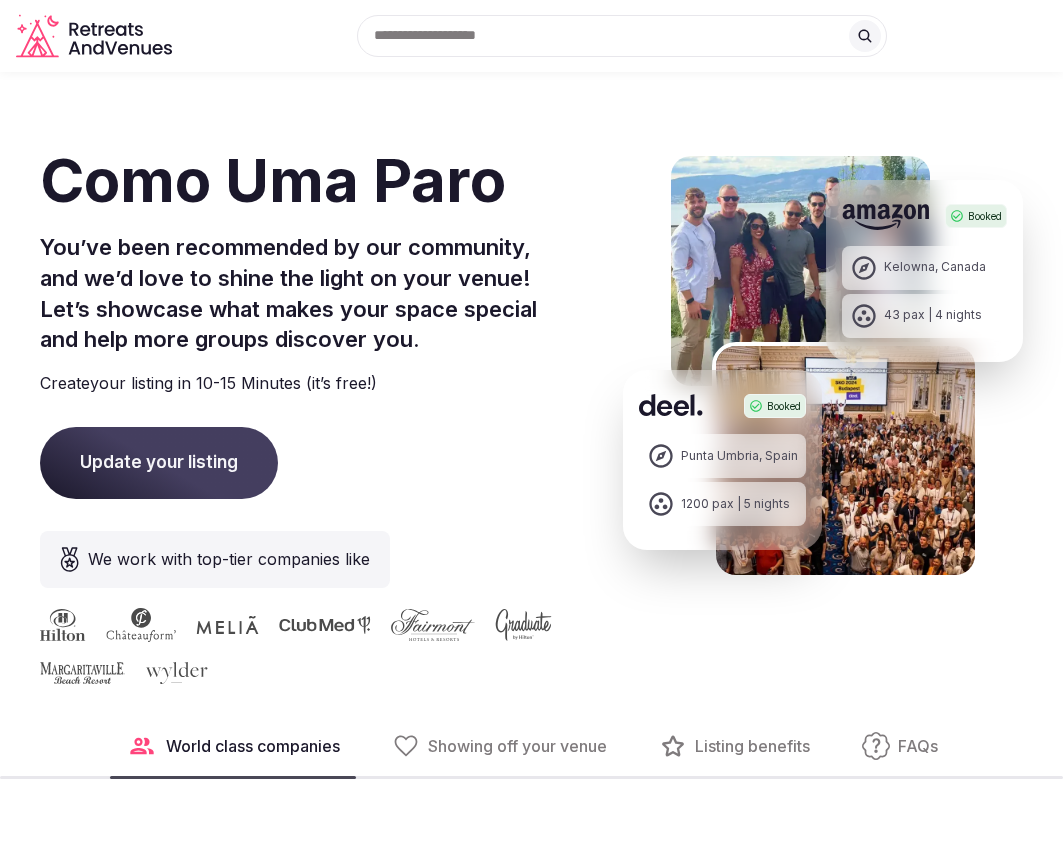 scroll, scrollTop: 0, scrollLeft: 0, axis: both 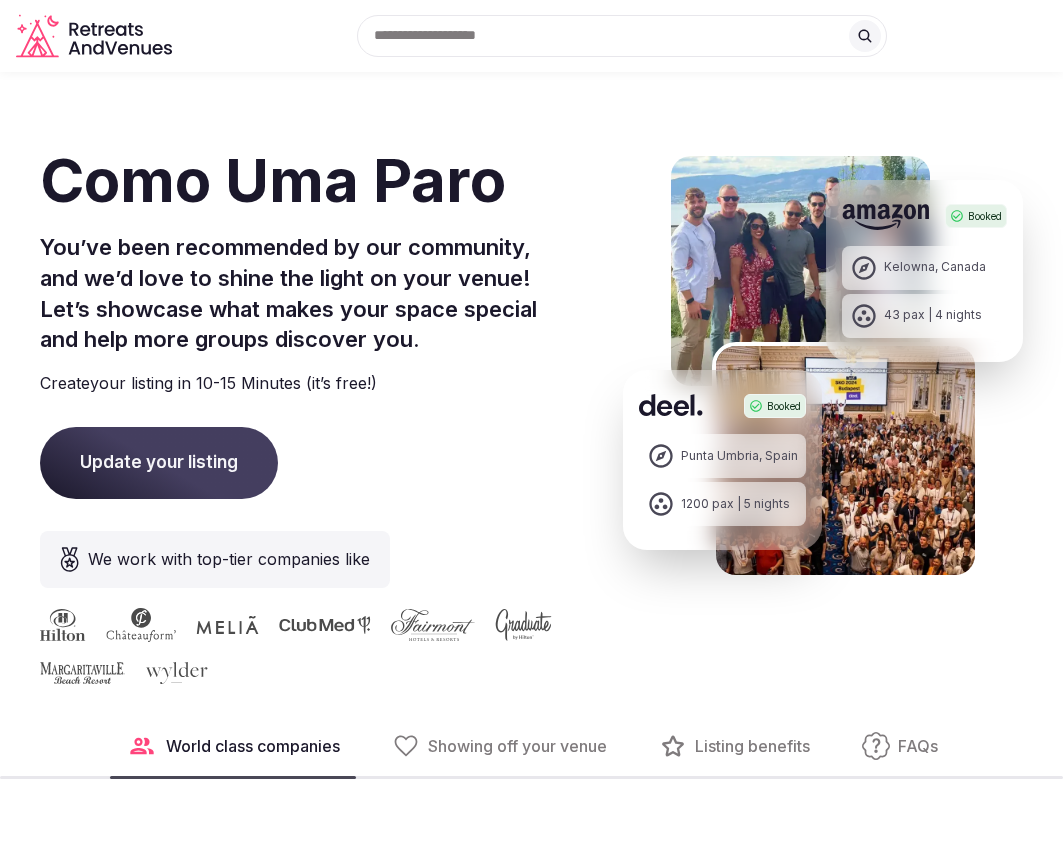 click on "Como Uma Paro You’ve been recommended by our community, and we’d love to shine the light on your venue! Let’s showcase what makes your space special and help more groups discover you. Create your listing in 10-15 Minutes (it’s free!) Update your listing" at bounding box center [323, 321] 